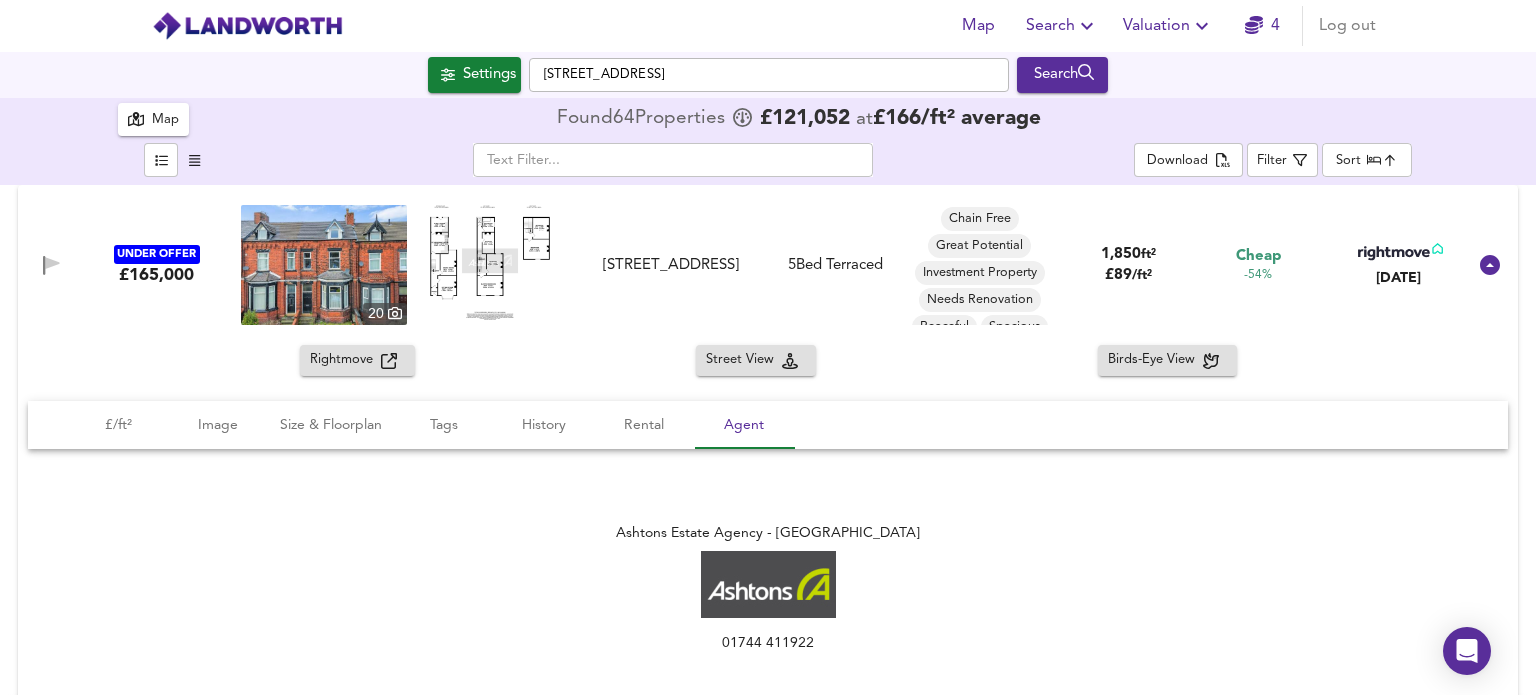 scroll, scrollTop: 0, scrollLeft: 0, axis: both 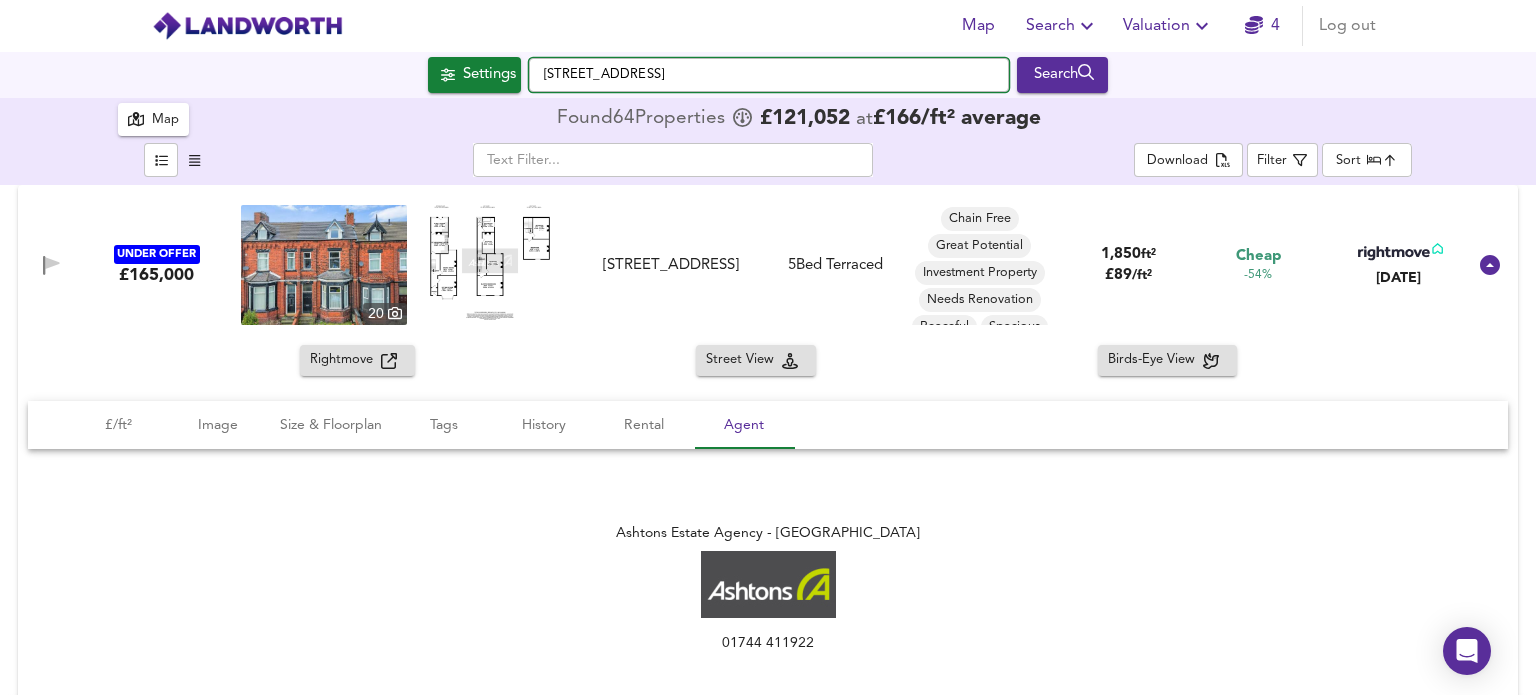 drag, startPoint x: 753, startPoint y: 74, endPoint x: 520, endPoint y: 74, distance: 233 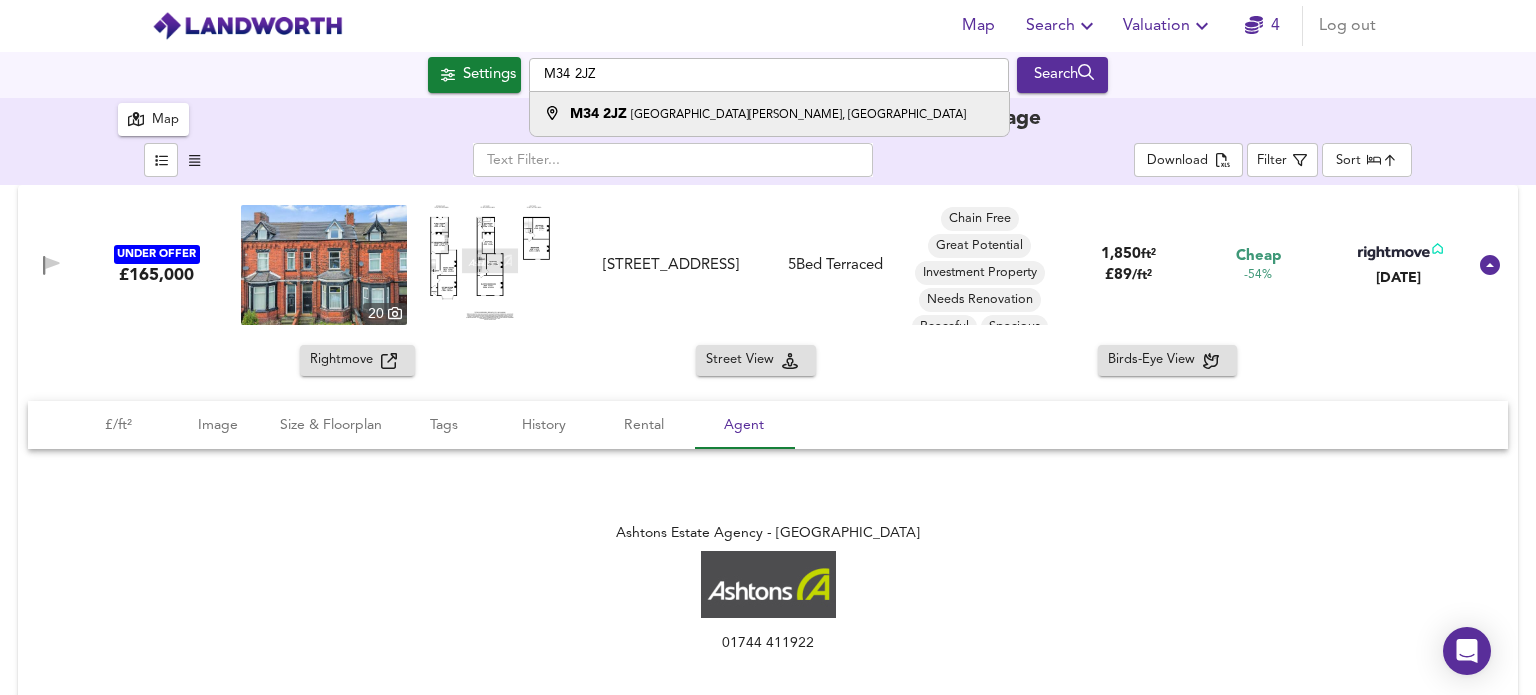 click on "[GEOGRAPHIC_DATA][PERSON_NAME], [GEOGRAPHIC_DATA]" at bounding box center (798, 115) 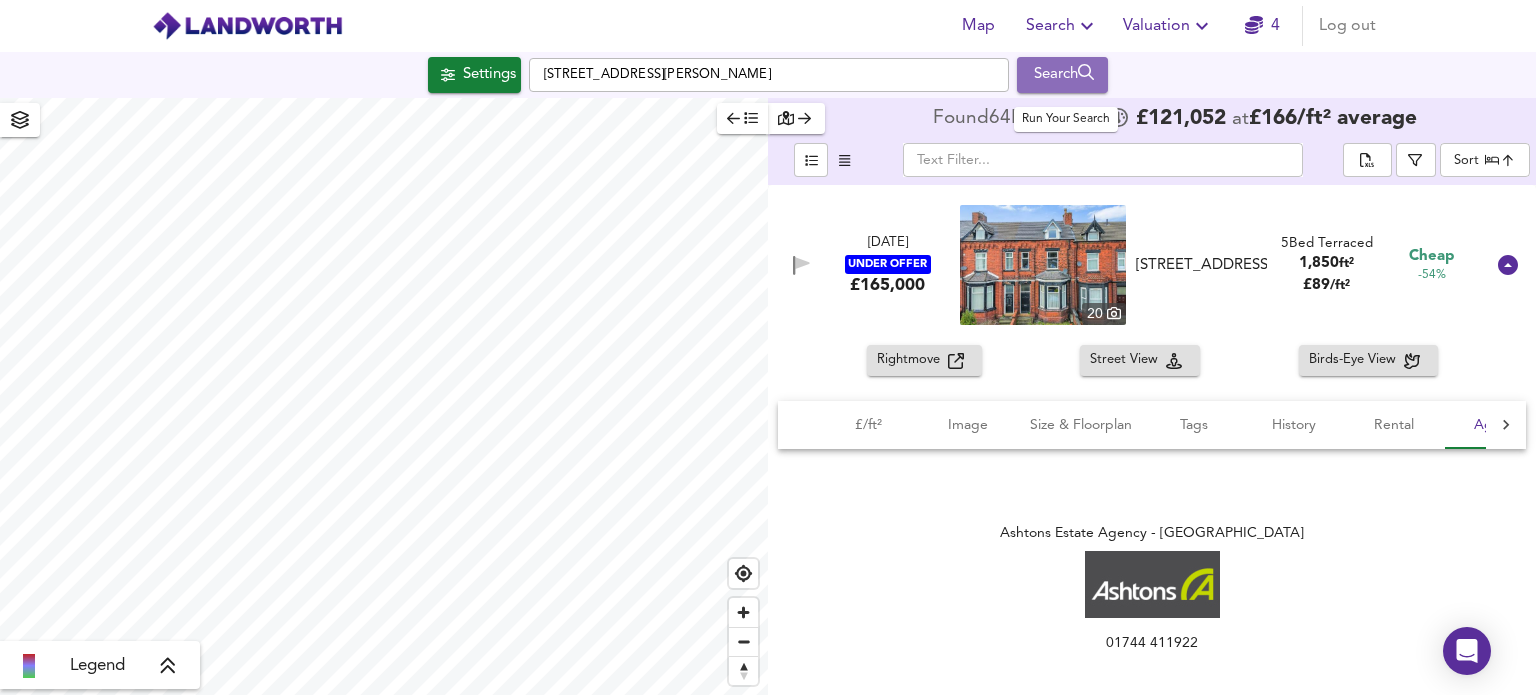 click on "Search" at bounding box center [1062, 75] 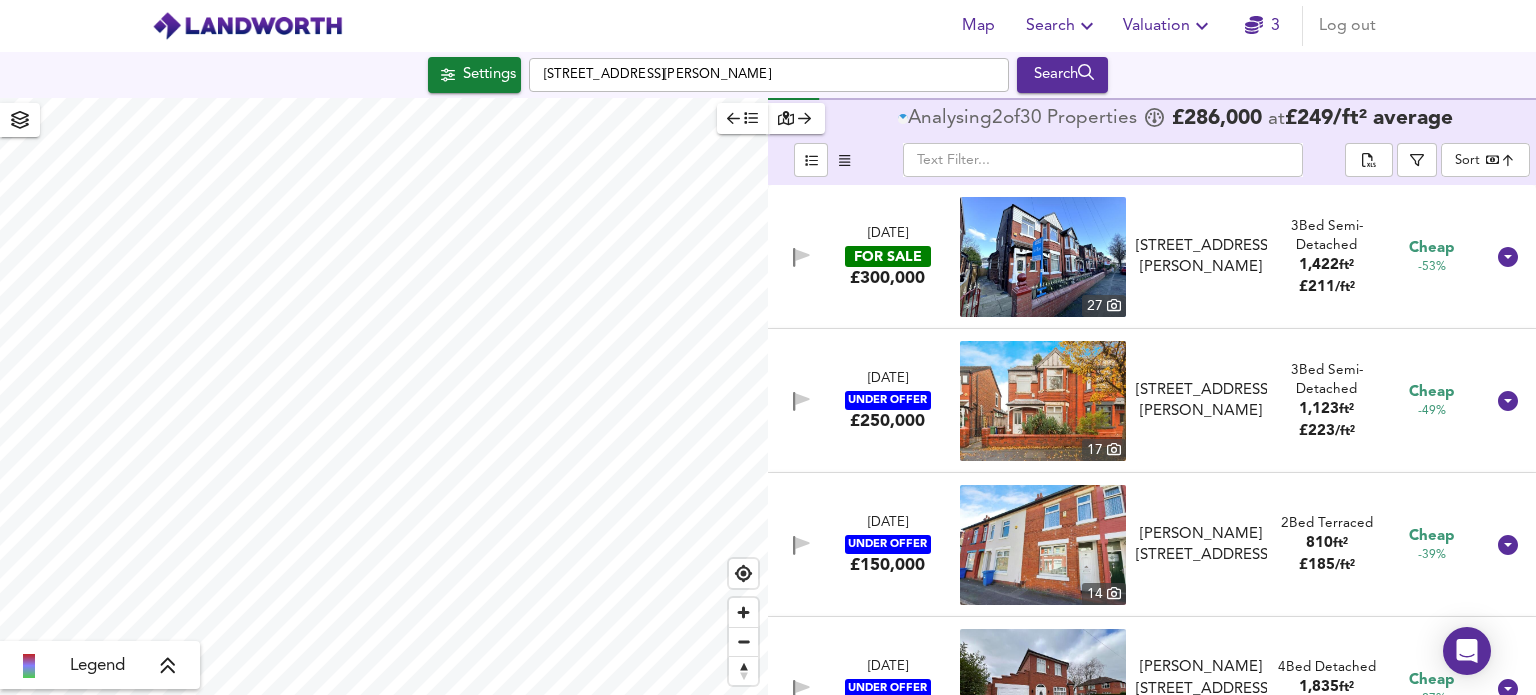 click on "Map Search Valuation    3 Log out        [GEOGRAPHIC_DATA][PERSON_NAME]        Search            Legend         Analysing  2  of  30   Propert ies     £ 286,000   at  £ 249 / ft²   average              ​         Sort   bestdeal ​ [DATE] FOR SALE £300,000     [STREET_ADDRESS][GEOGRAPHIC_DATA][PERSON_NAME][PERSON_NAME] 3  Bed   Semi-Detached 1,422 ft² £ 211 / ft²   Cheap -53% [DATE] UNDER OFFER £250,000     [STREET_ADDRESS][GEOGRAPHIC_DATA][PERSON_NAME][PERSON_NAME] 3  Bed   Semi-Detached 1,123 ft² £ 223 / ft²   Cheap -49% [DATE] UNDER OFFER £150,000     [STREET_ADDRESS][PERSON_NAME][PERSON_NAME] 2  Bed   Terraced 810 ft² £ 185 / ft²   Cheap -39% [DATE] UNDER OFFER £400,000     [STREET_ADDRESS][GEOGRAPHIC_DATA][PERSON_NAME][PERSON_NAME][PERSON_NAME][STREET_ADDRESS][PERSON_NAME]  Bed   Detached 1,835 ft²" at bounding box center [768, 347] 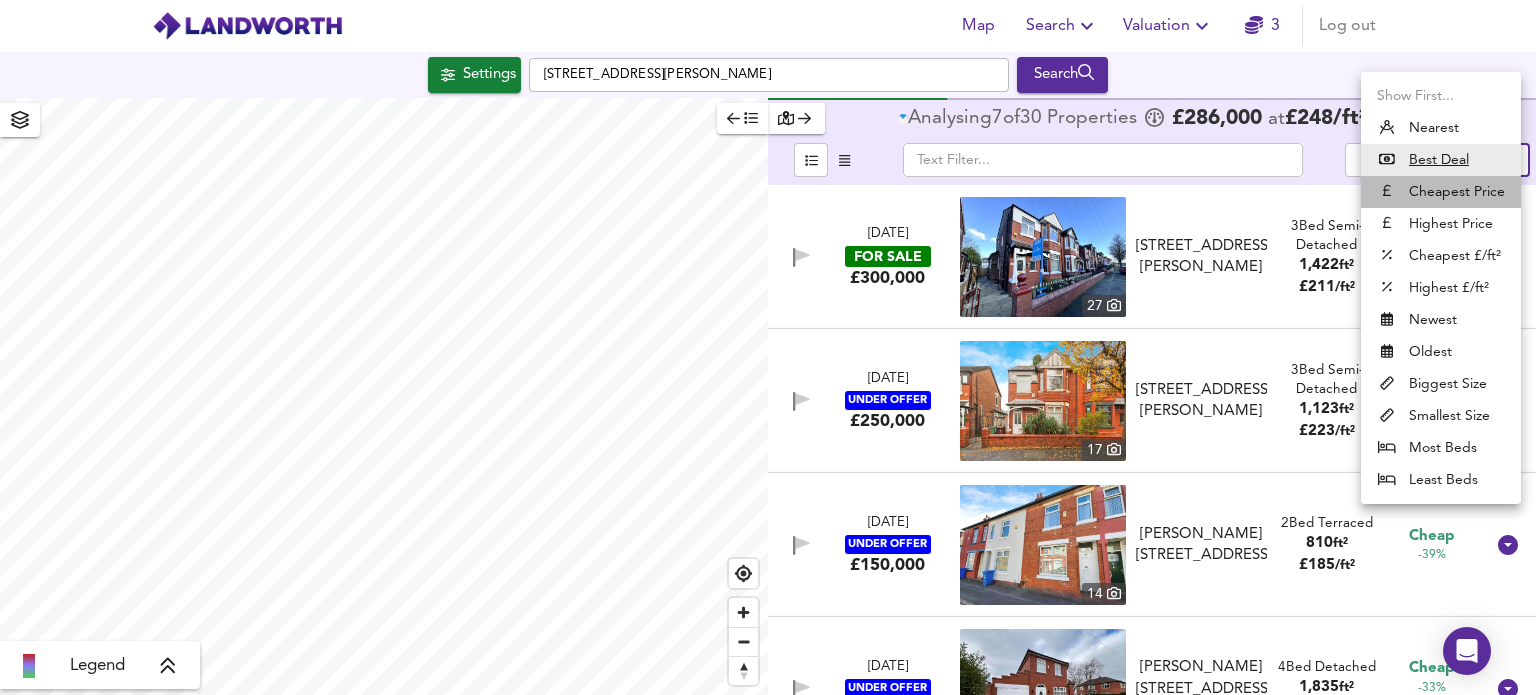 click on "Cheapest Price" at bounding box center [1441, 192] 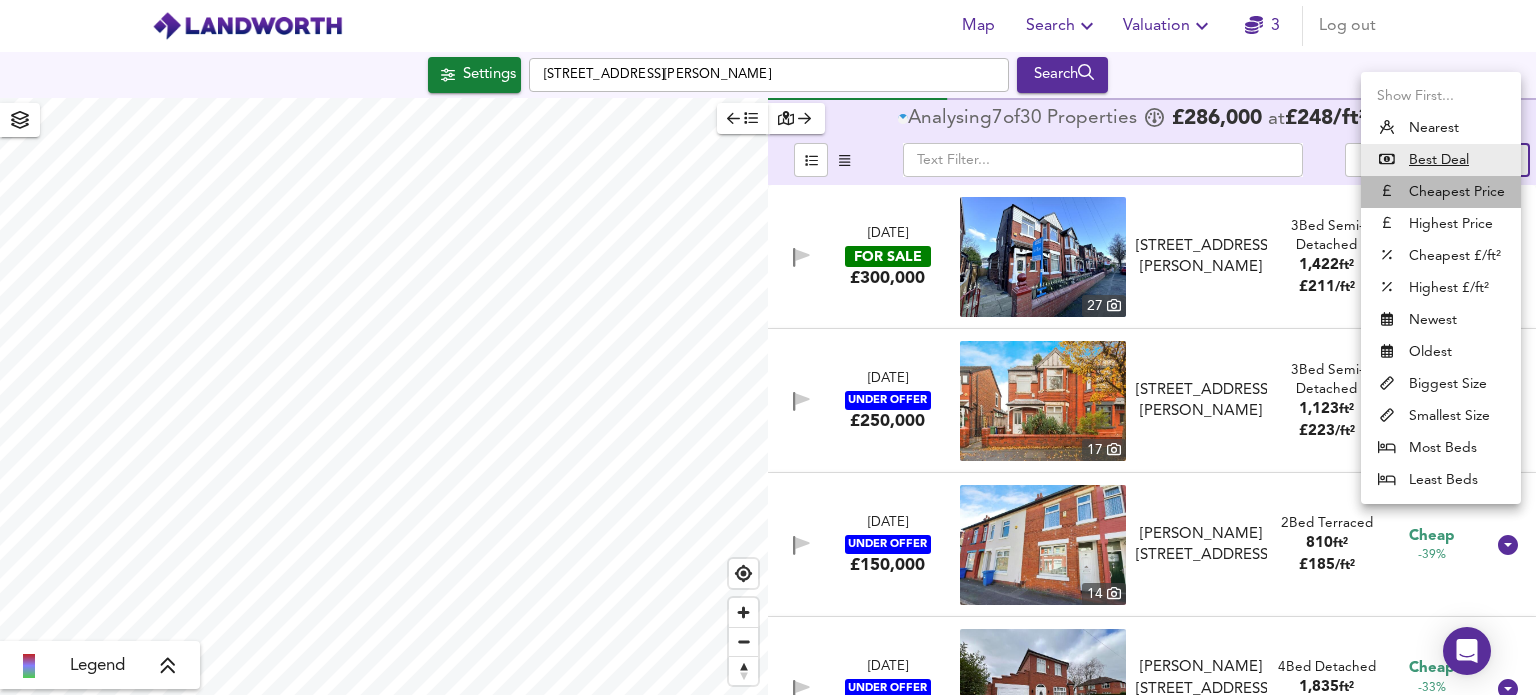 type on "cheapest" 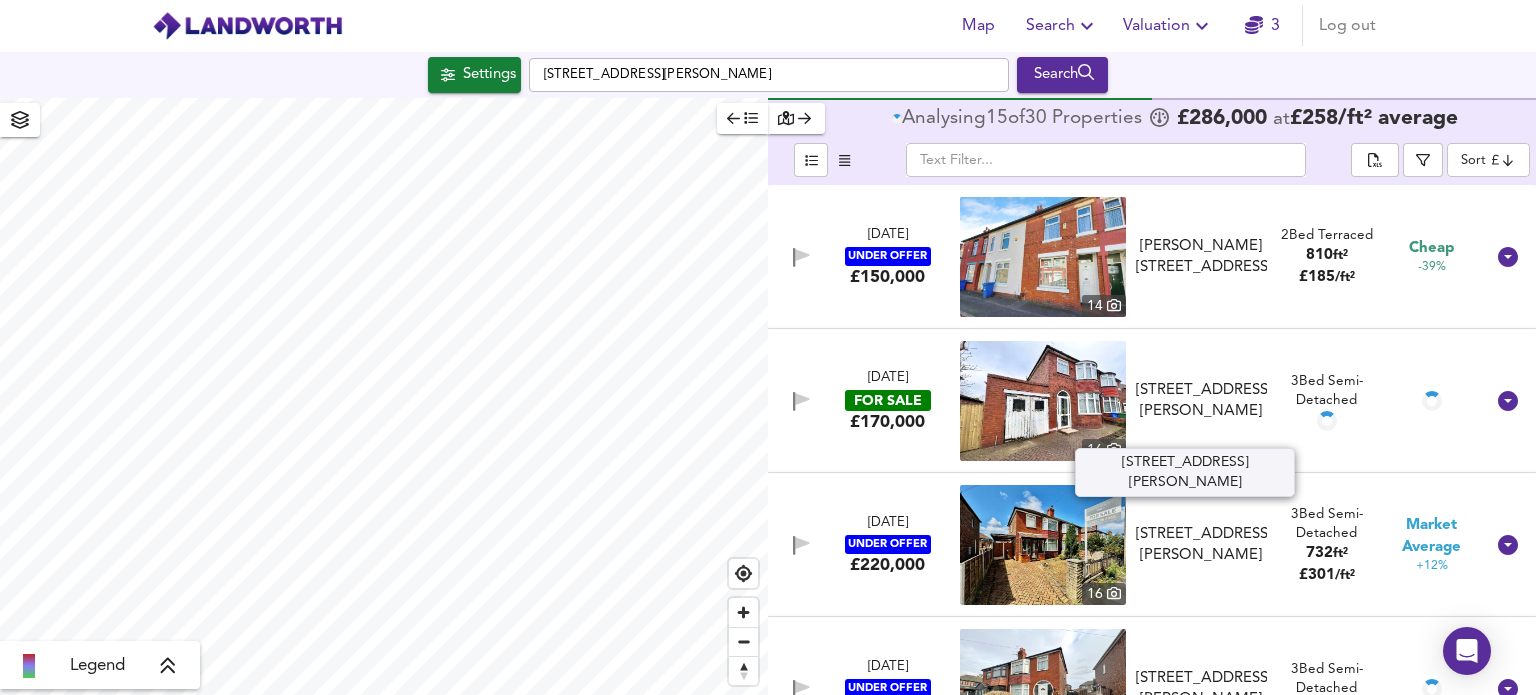 click on "[STREET_ADDRESS][PERSON_NAME]" at bounding box center [1201, 401] 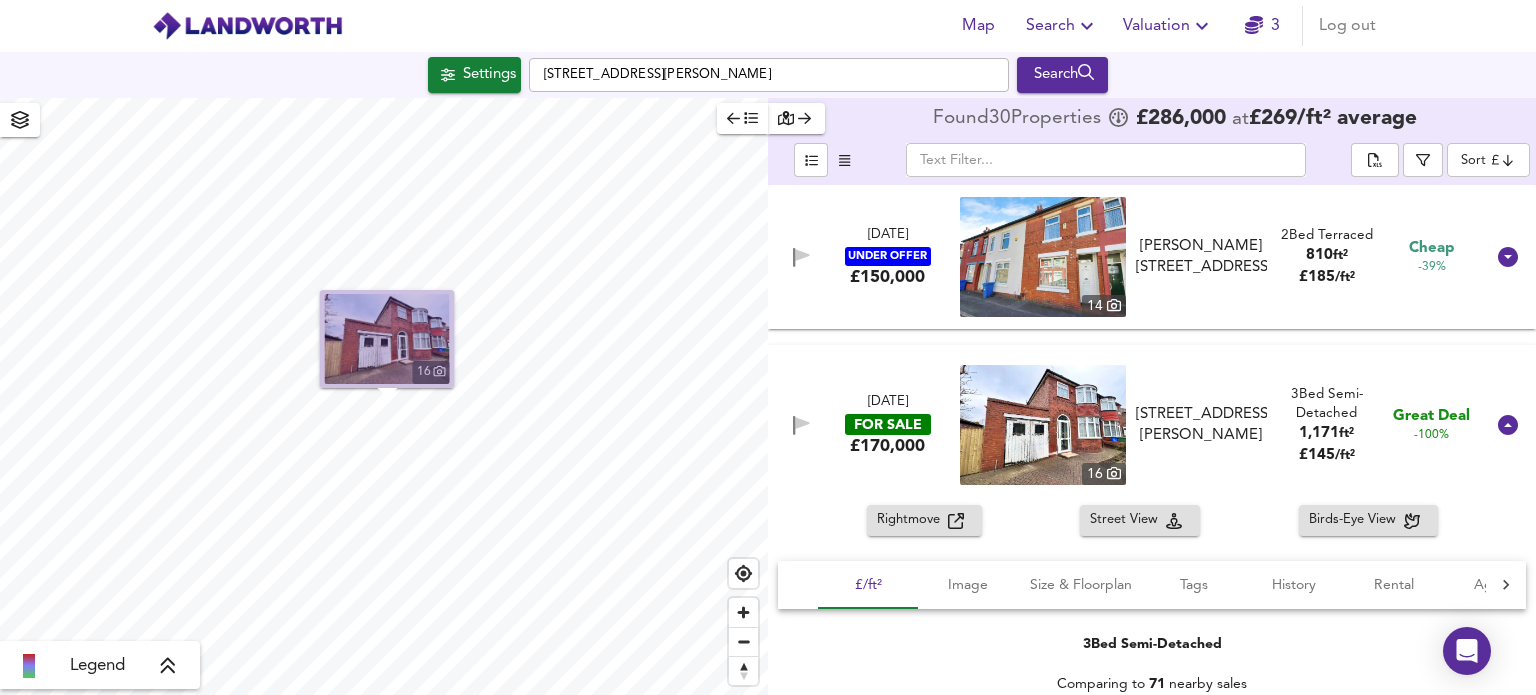 click at bounding box center (387, 339) 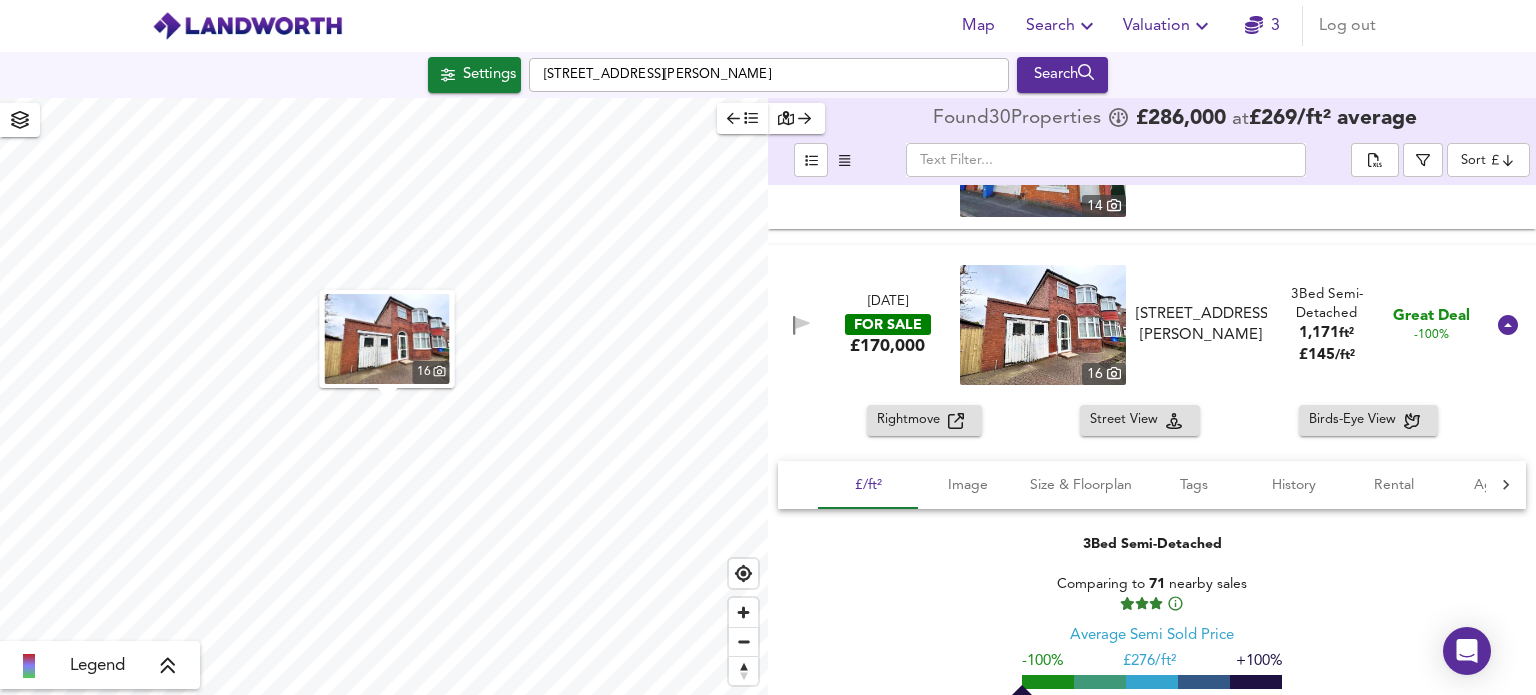scroll, scrollTop: 200, scrollLeft: 0, axis: vertical 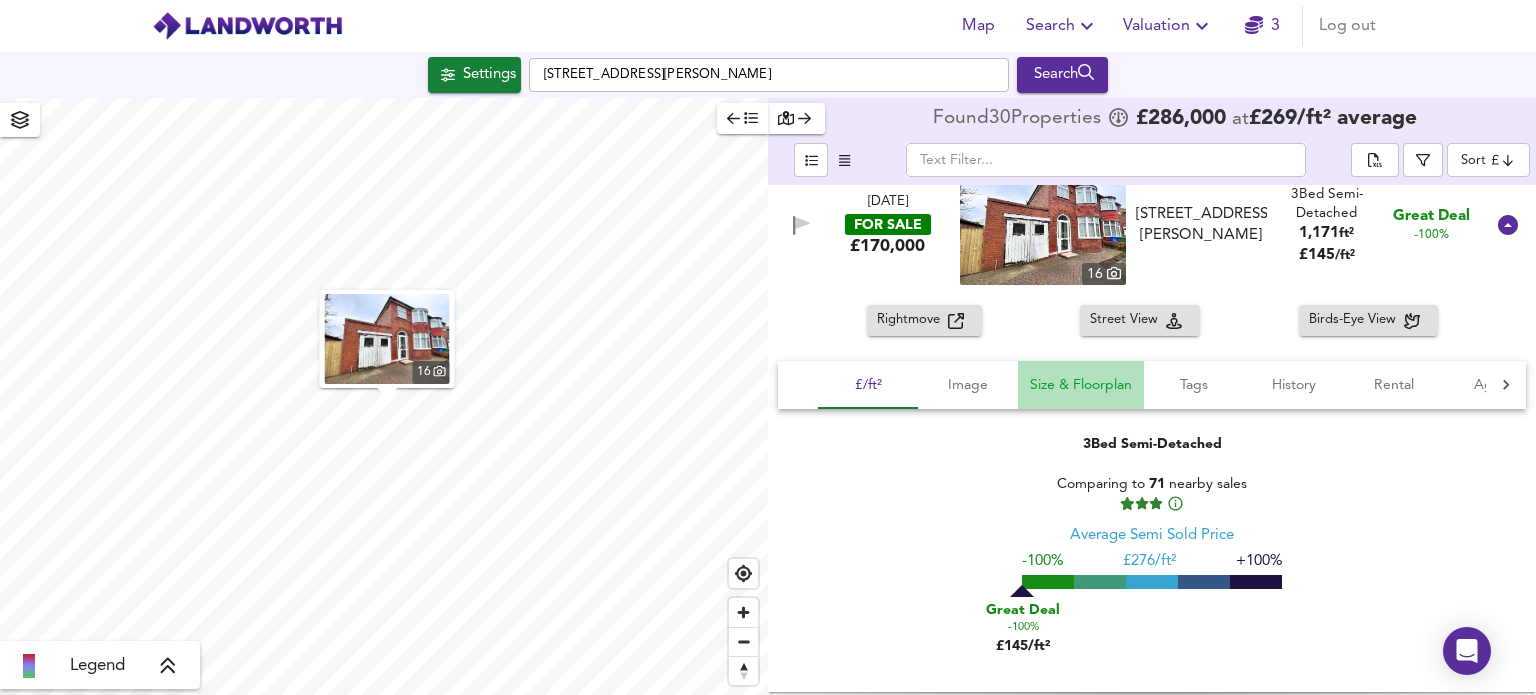 click on "Size & Floorplan" at bounding box center [1081, 385] 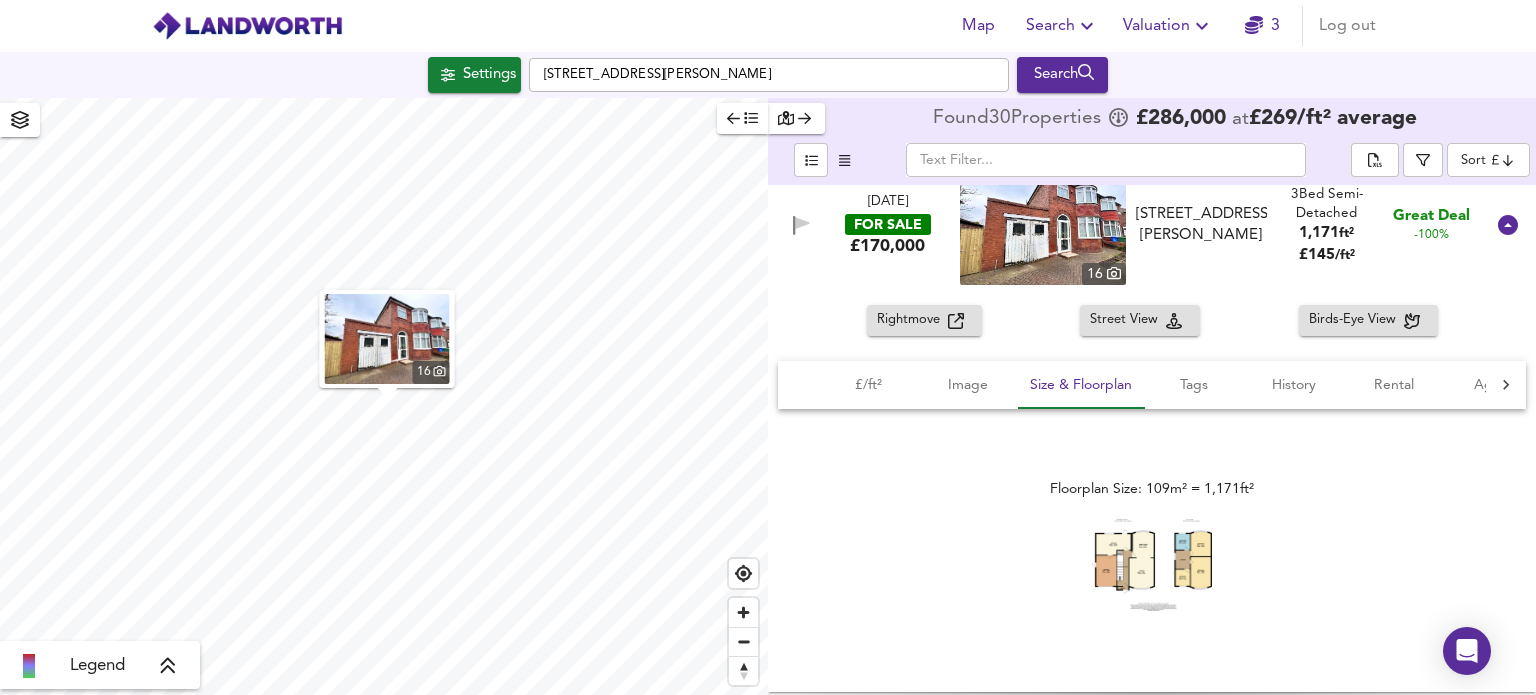 click at bounding box center [1152, 565] 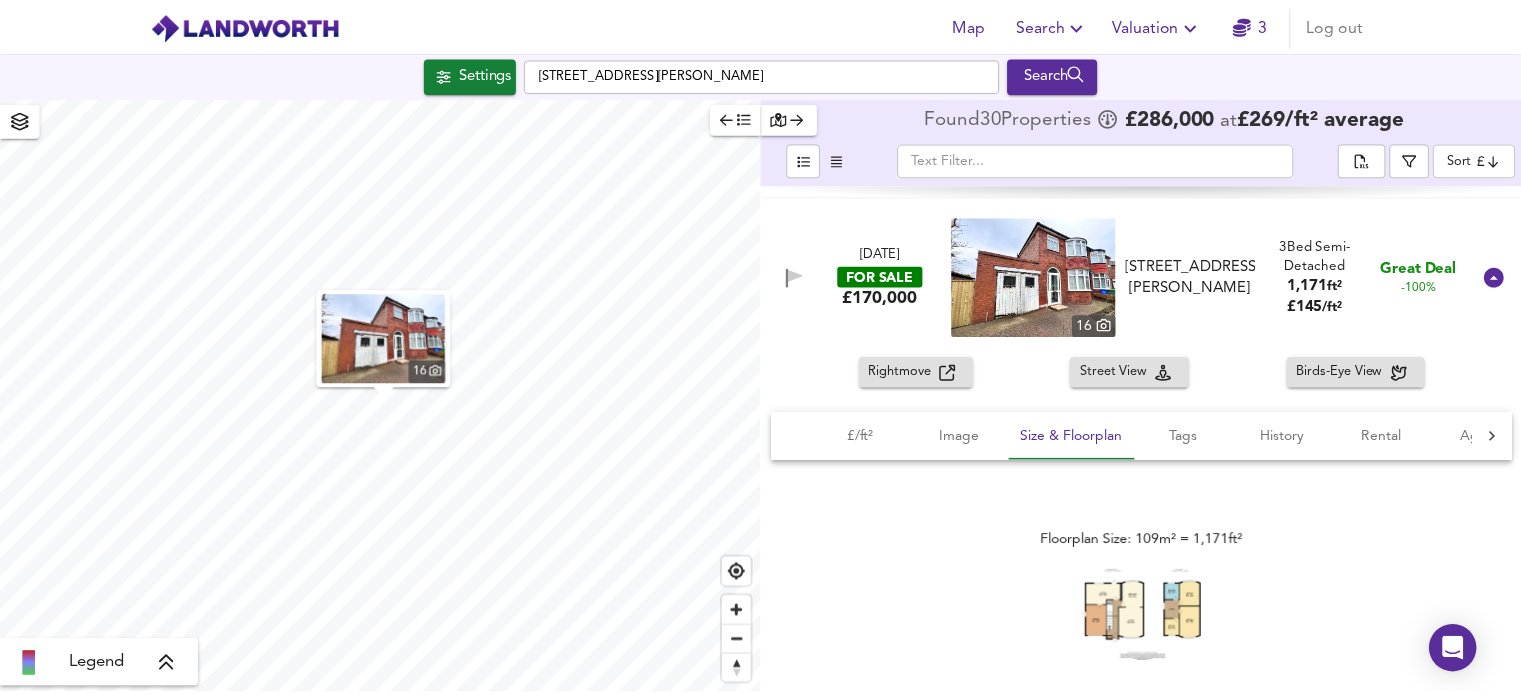 scroll, scrollTop: 100, scrollLeft: 0, axis: vertical 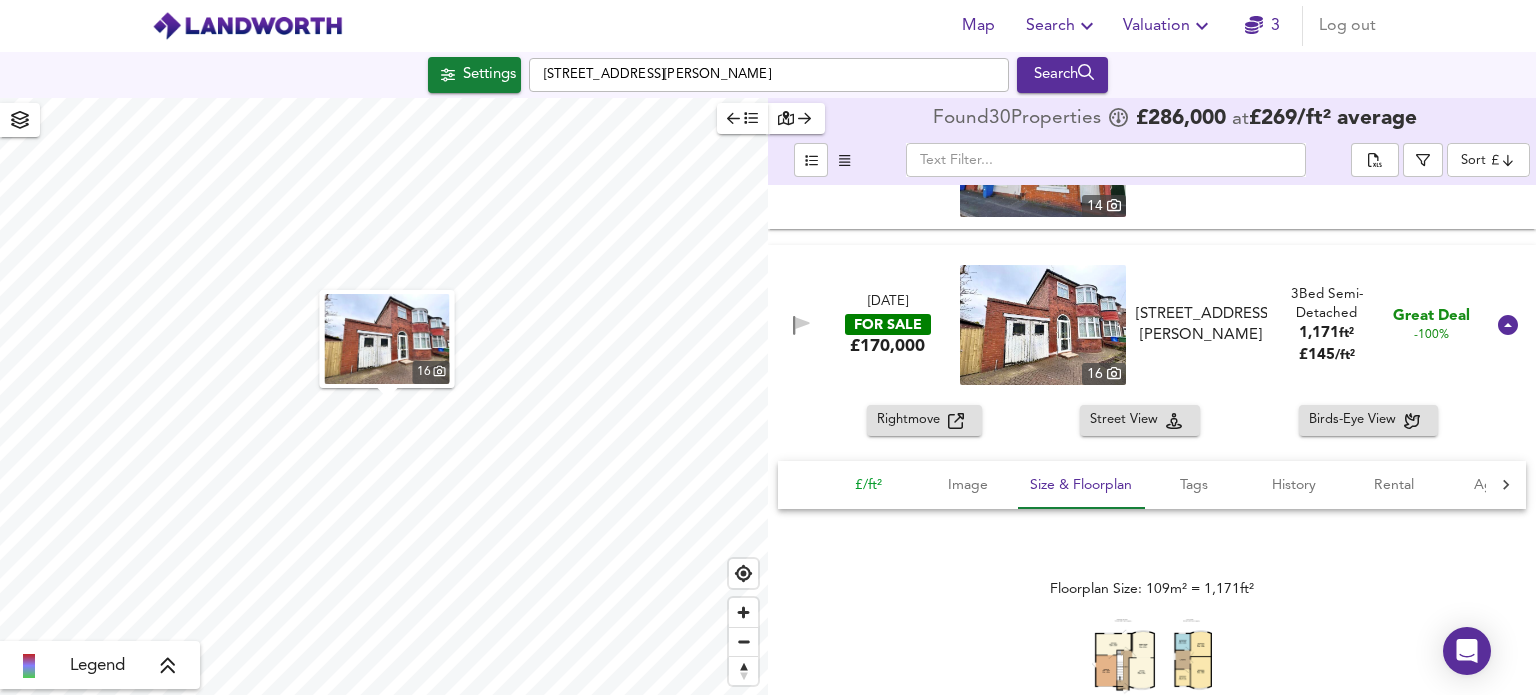 click on "£/ft²" at bounding box center [868, 485] 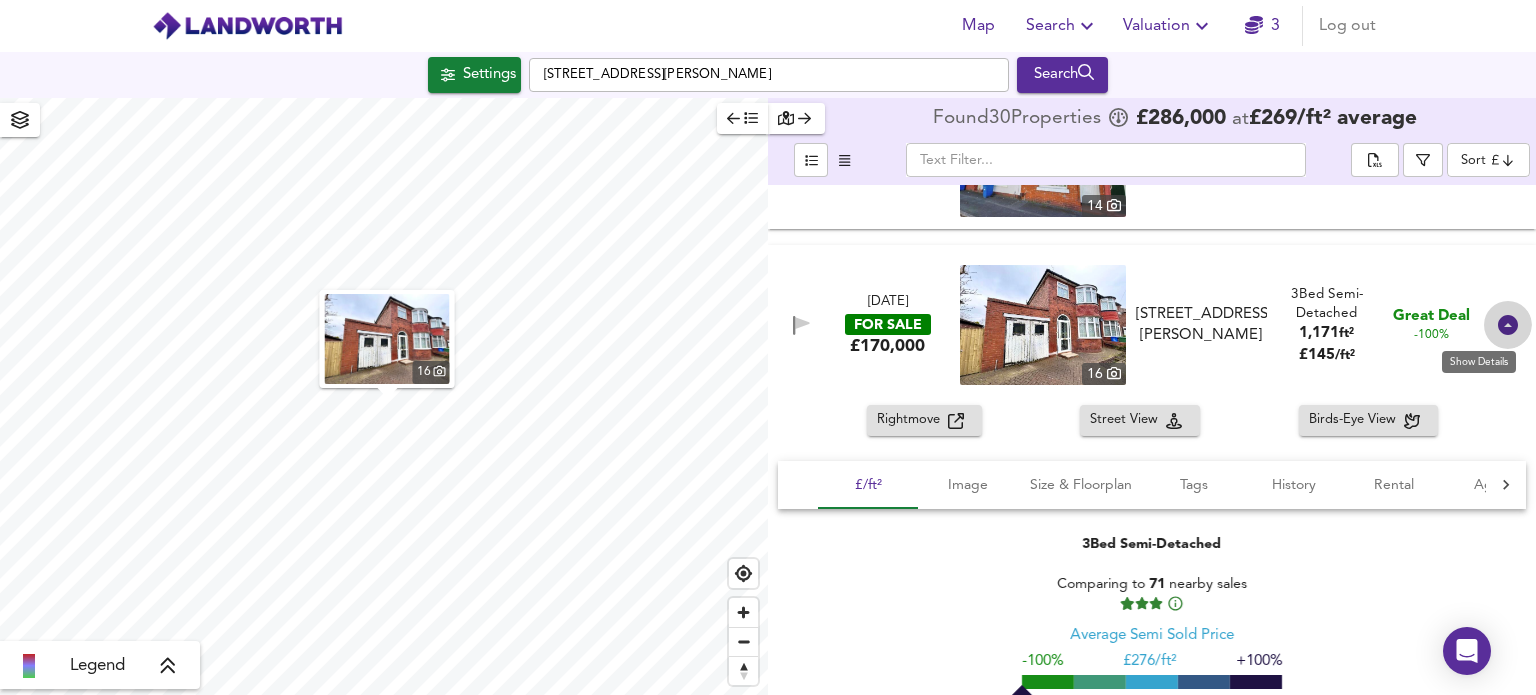 click 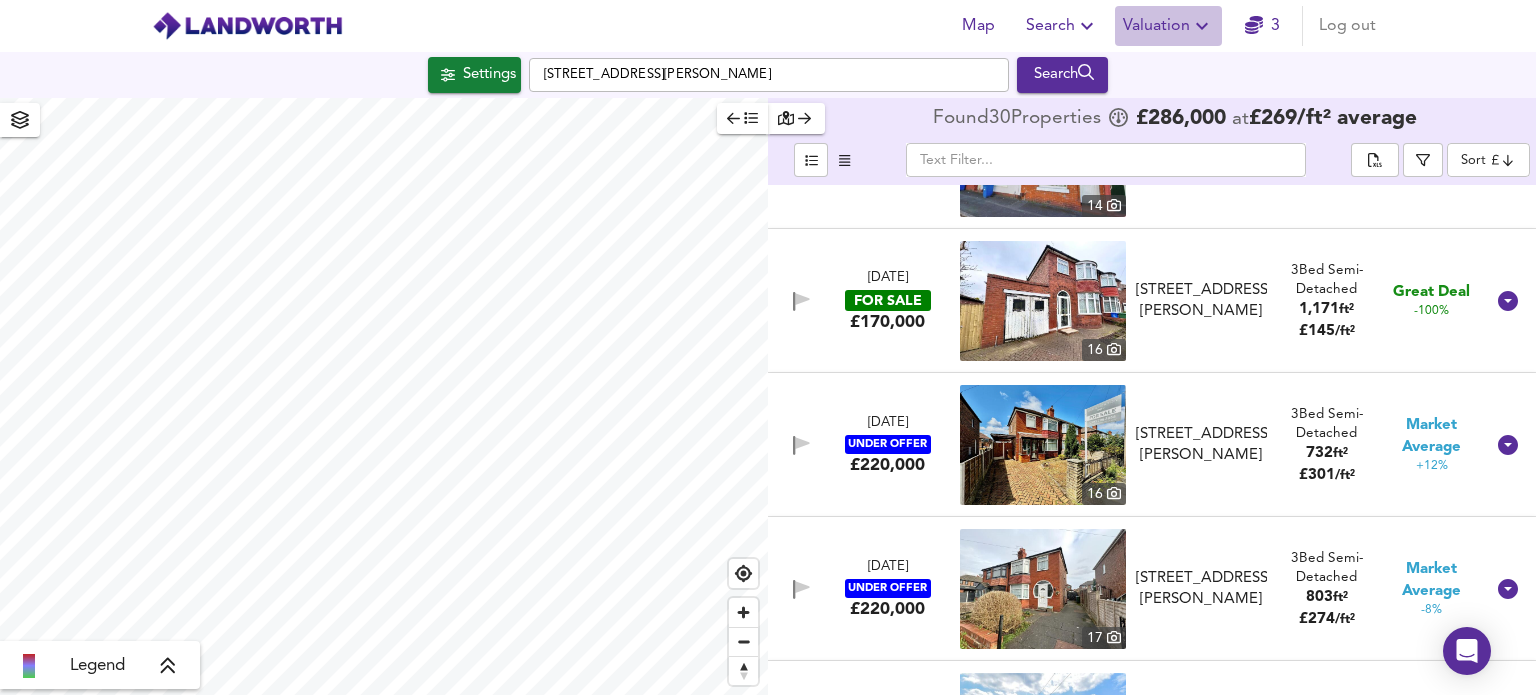 click on "Valuation" at bounding box center [1168, 26] 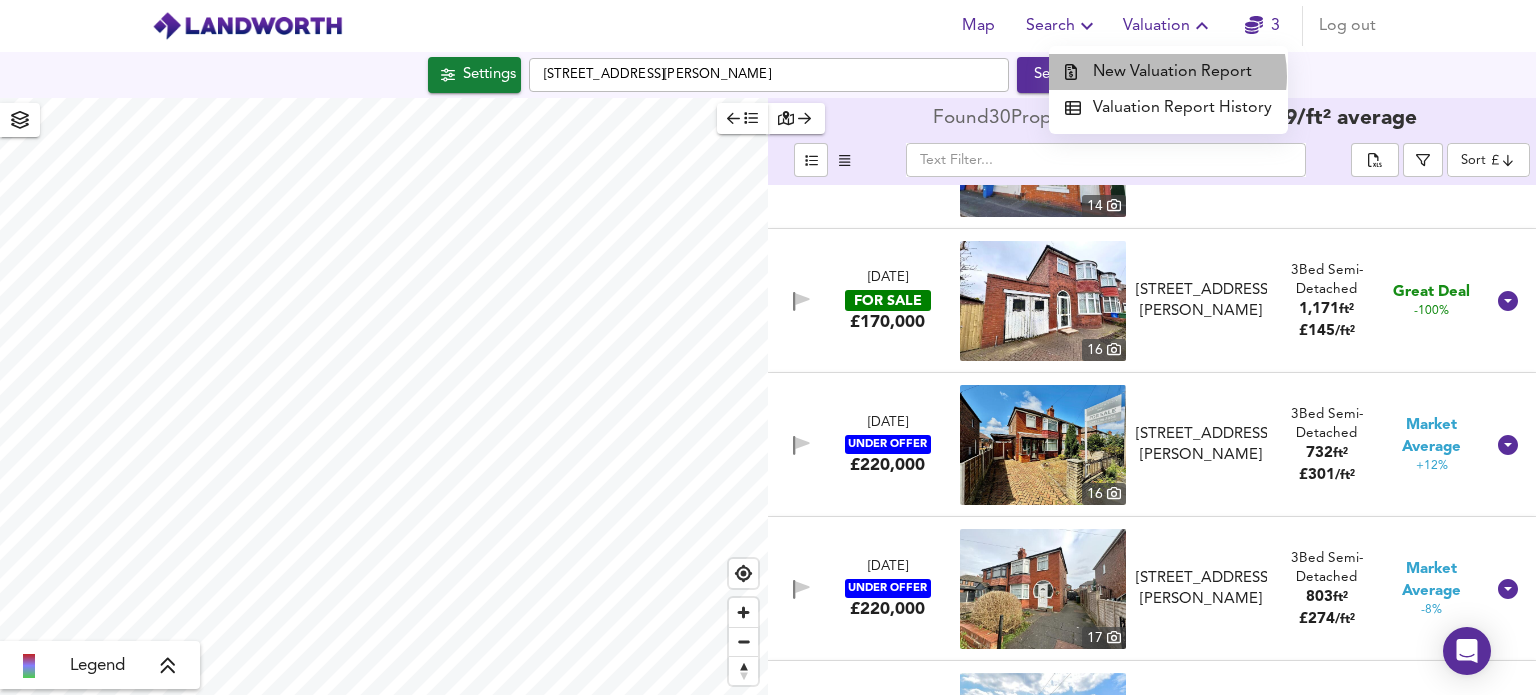 click on "New Valuation Report" at bounding box center (1168, 72) 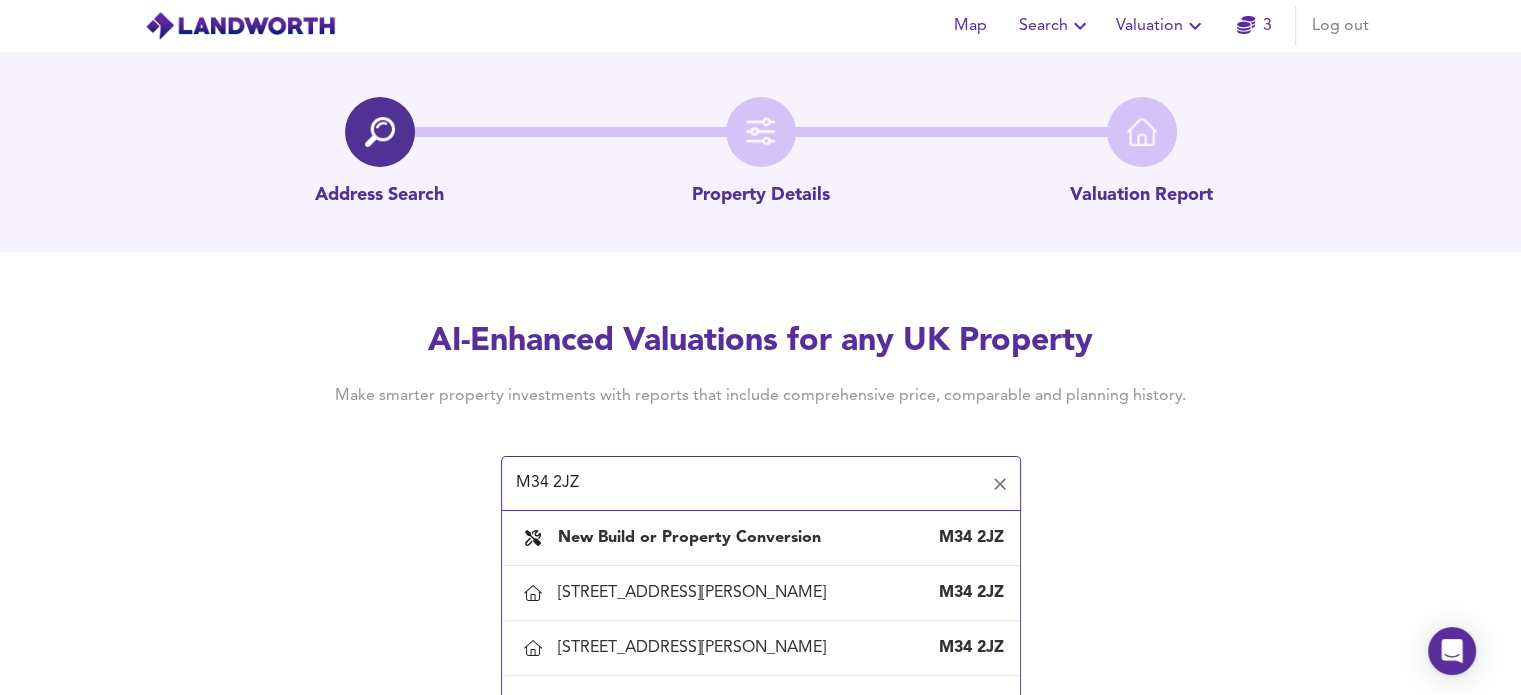 scroll, scrollTop: 92, scrollLeft: 0, axis: vertical 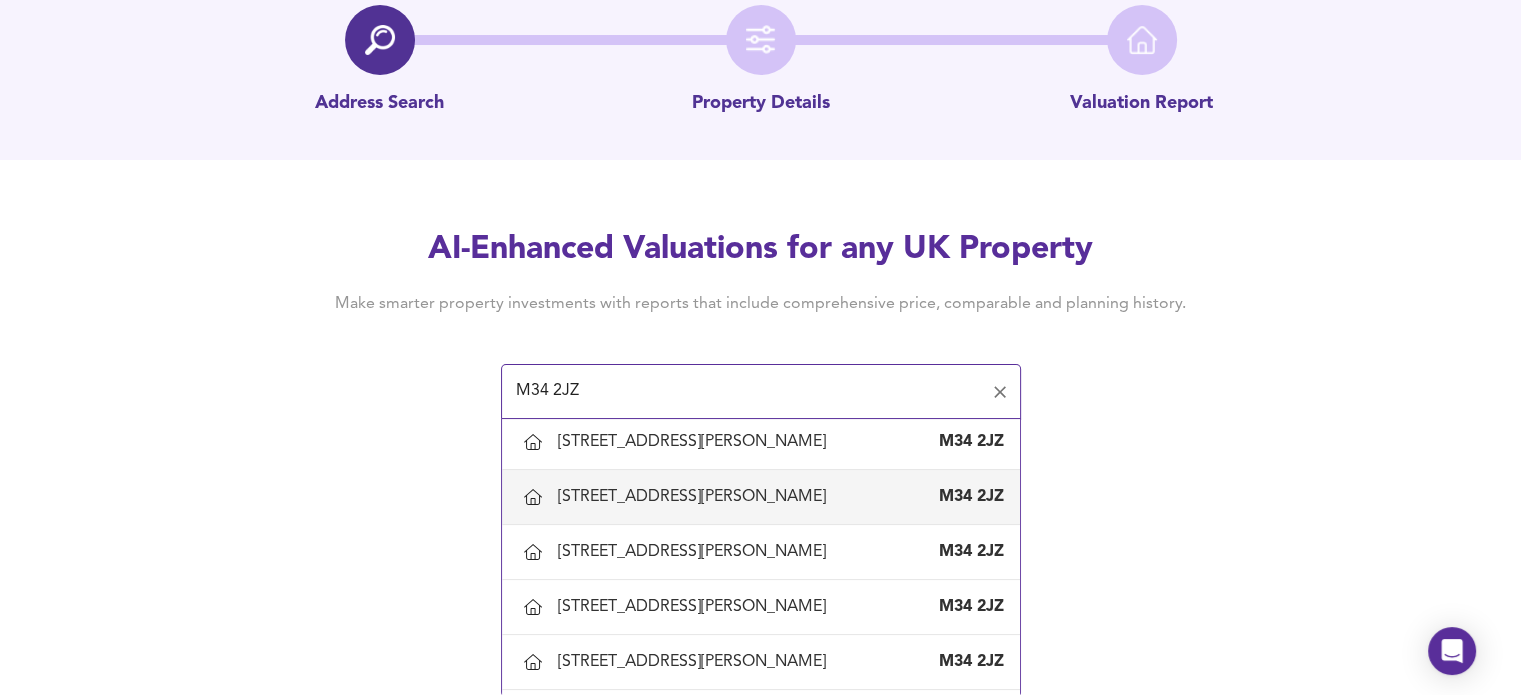 click on "[STREET_ADDRESS][PERSON_NAME]" at bounding box center (696, 497) 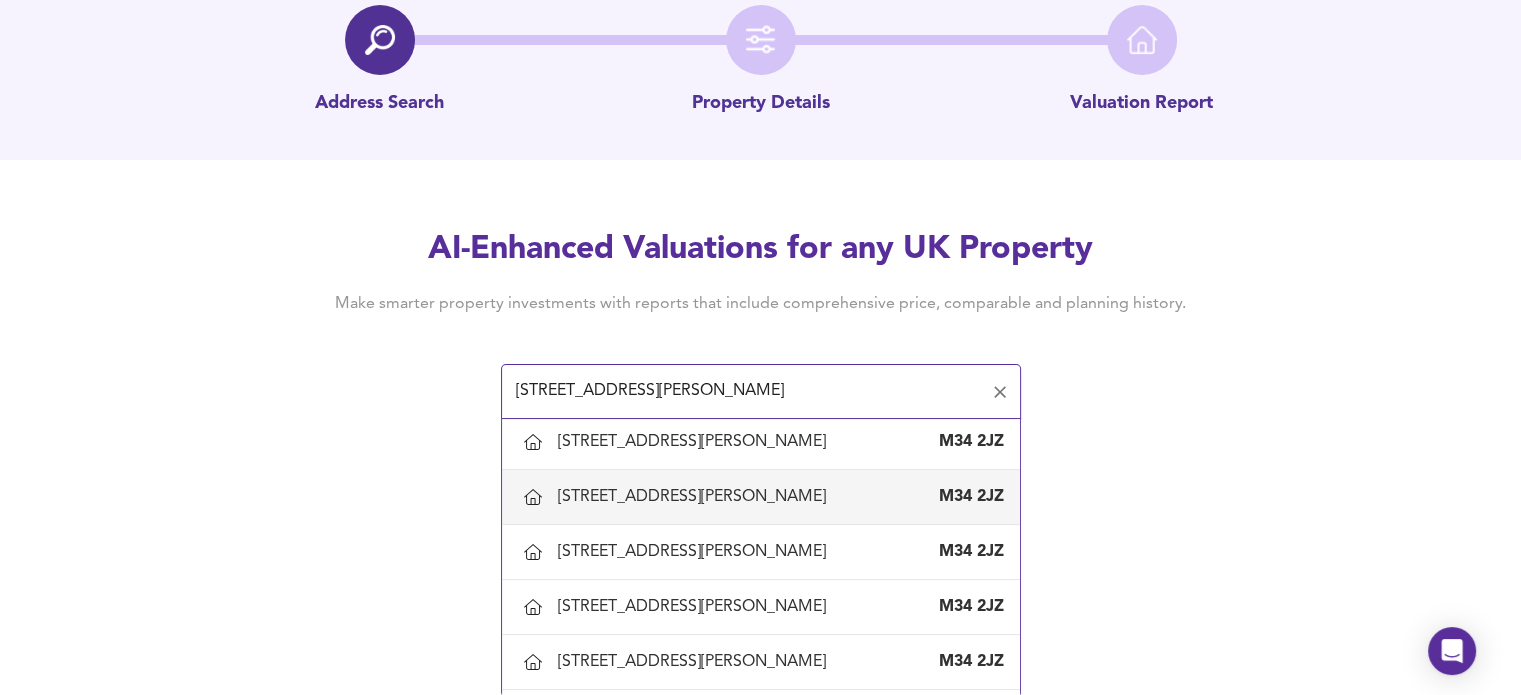 scroll, scrollTop: 0, scrollLeft: 0, axis: both 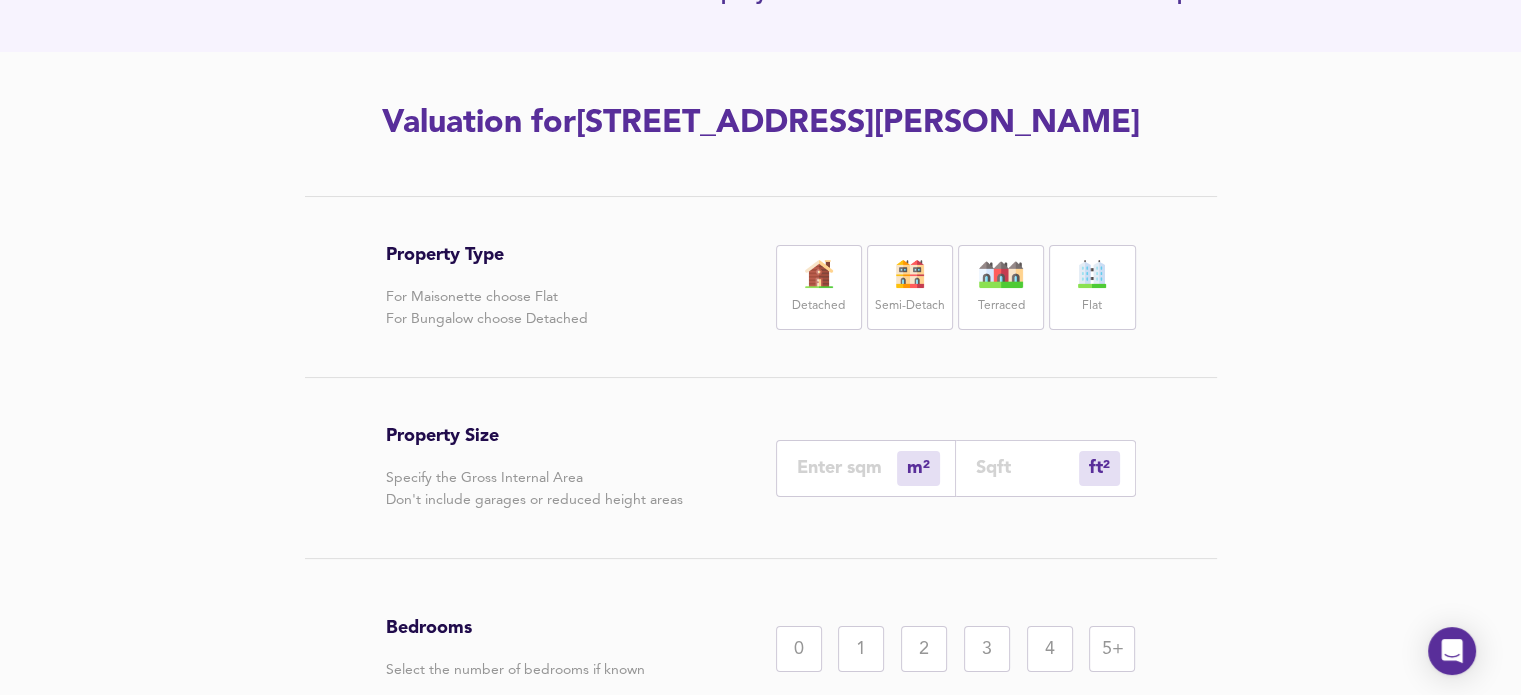 click on "Semi-Detach" at bounding box center (910, 306) 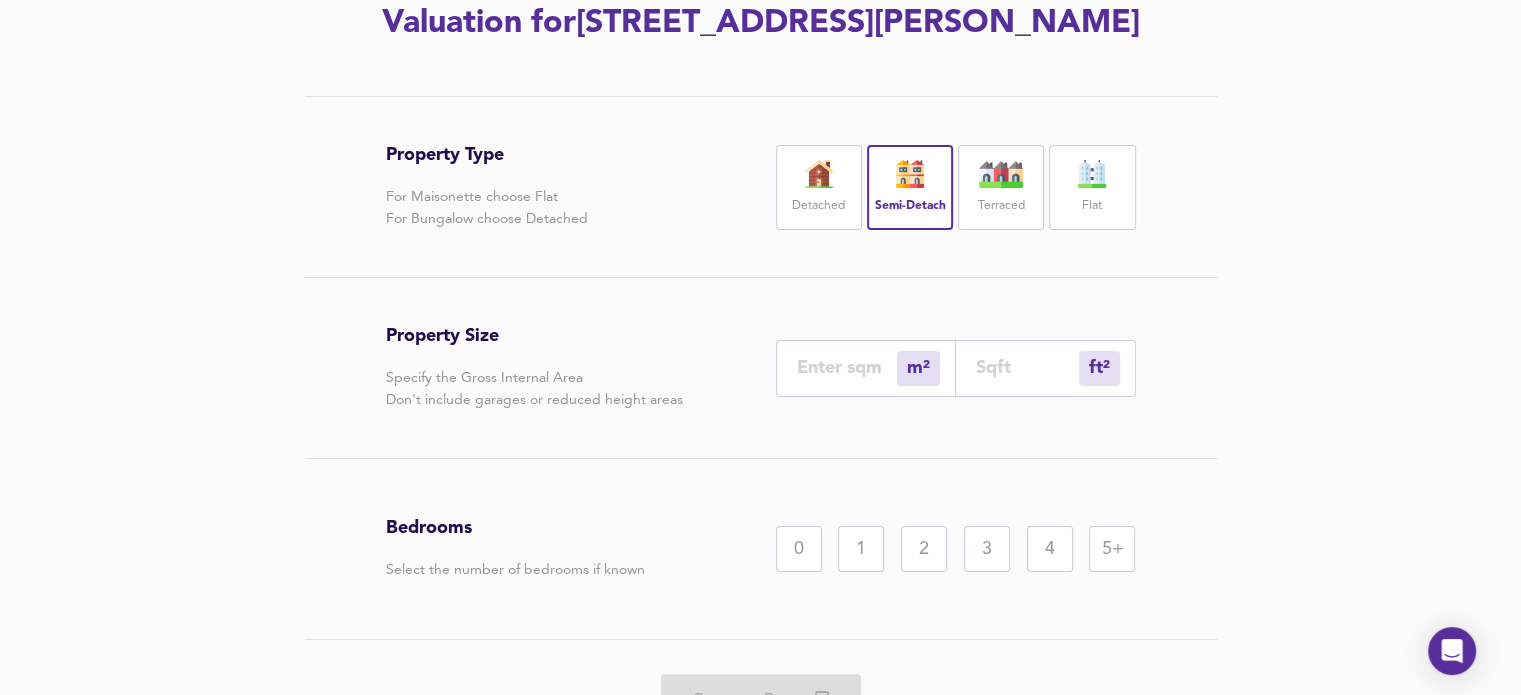 scroll, scrollTop: 400, scrollLeft: 0, axis: vertical 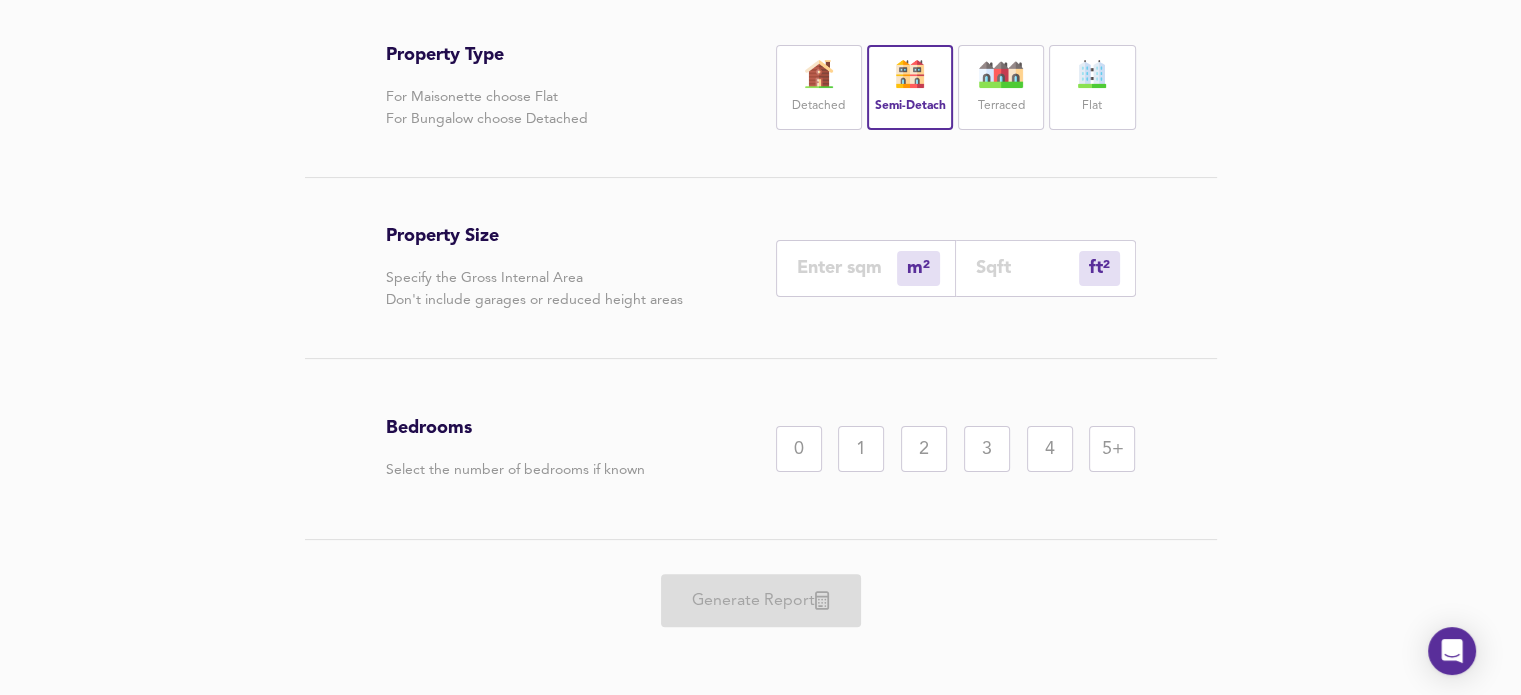 click on "3" at bounding box center [987, 449] 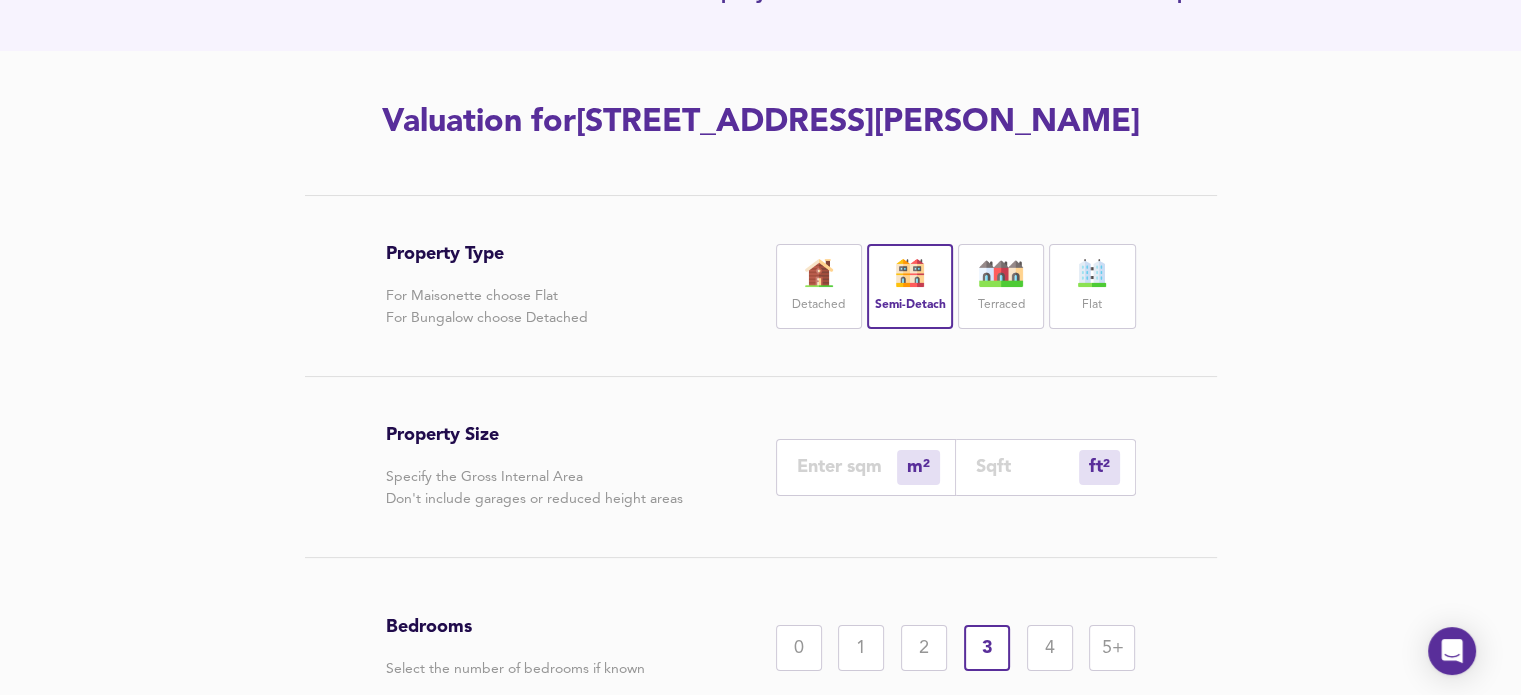 scroll, scrollTop: 300, scrollLeft: 0, axis: vertical 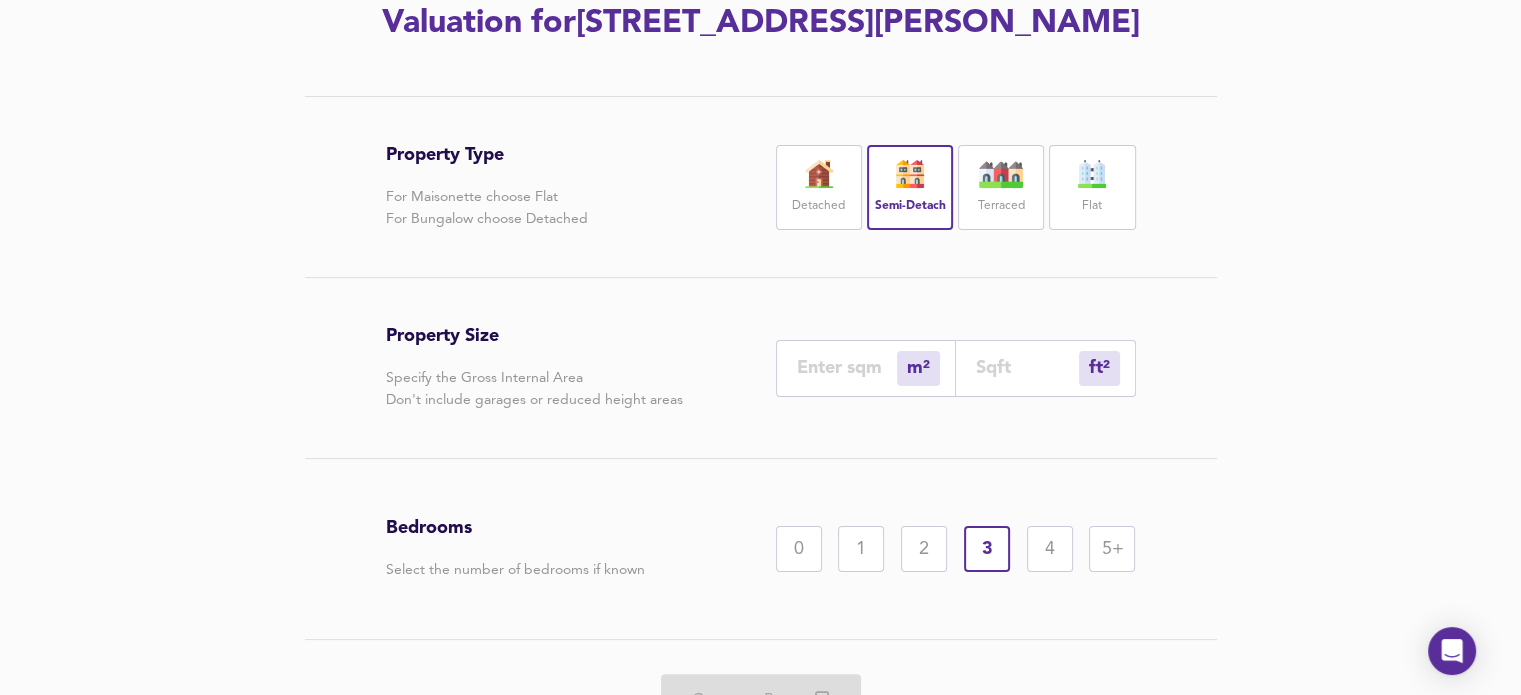 click at bounding box center (847, 367) 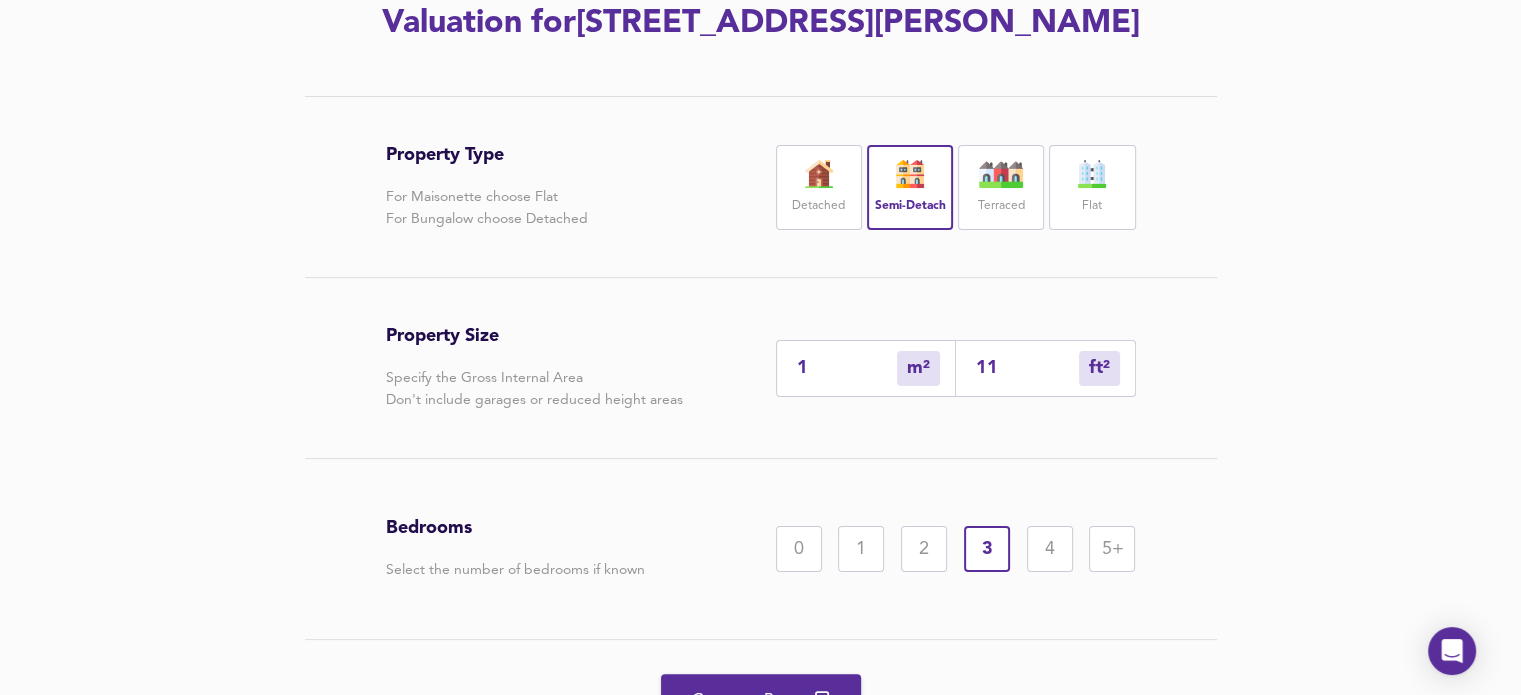 type on "10" 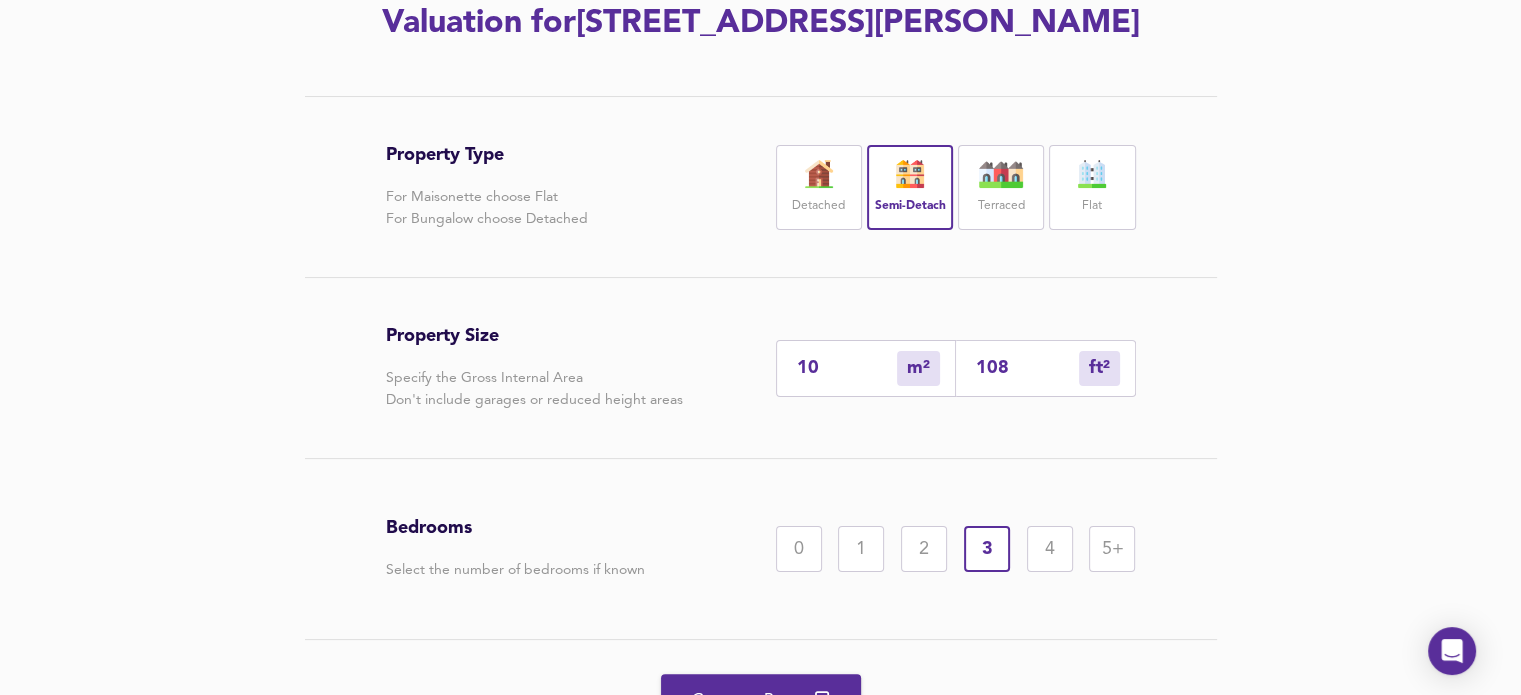 type on "108" 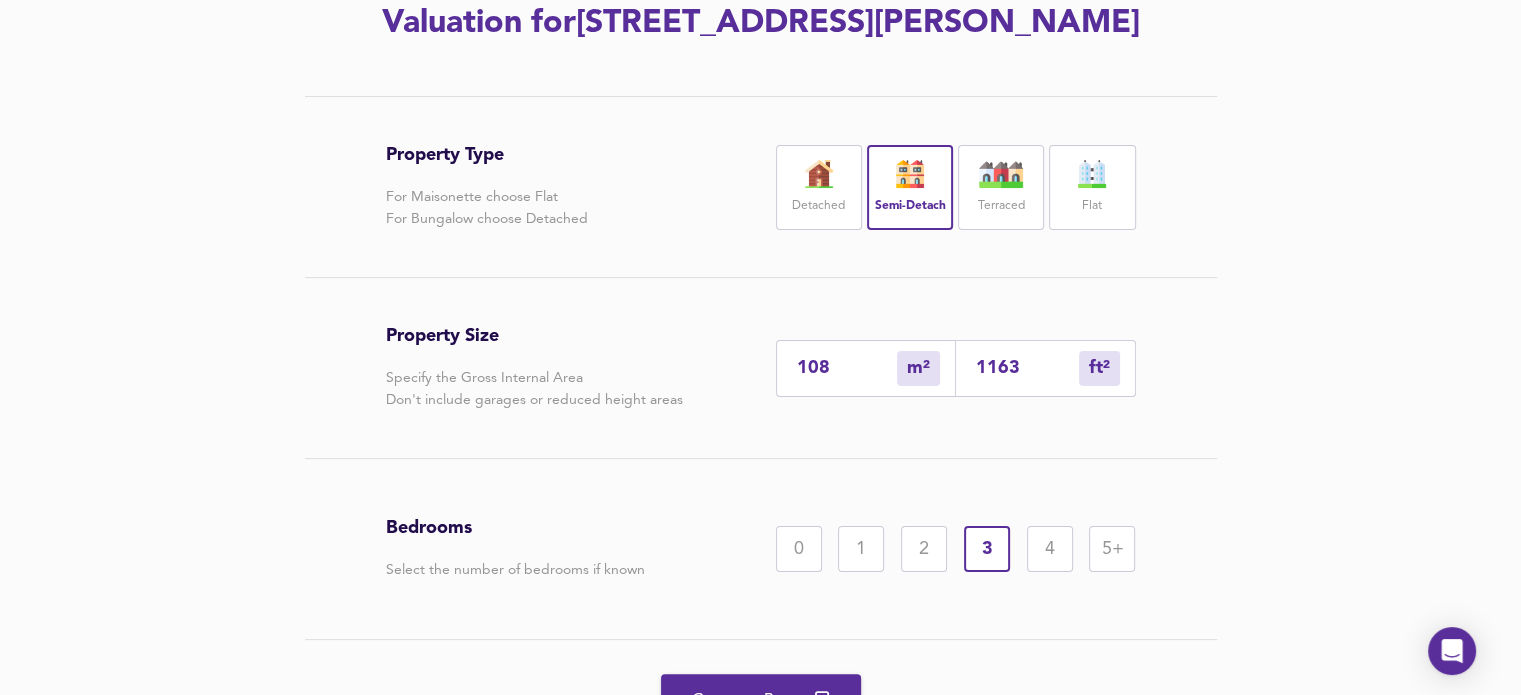 type on "108.9" 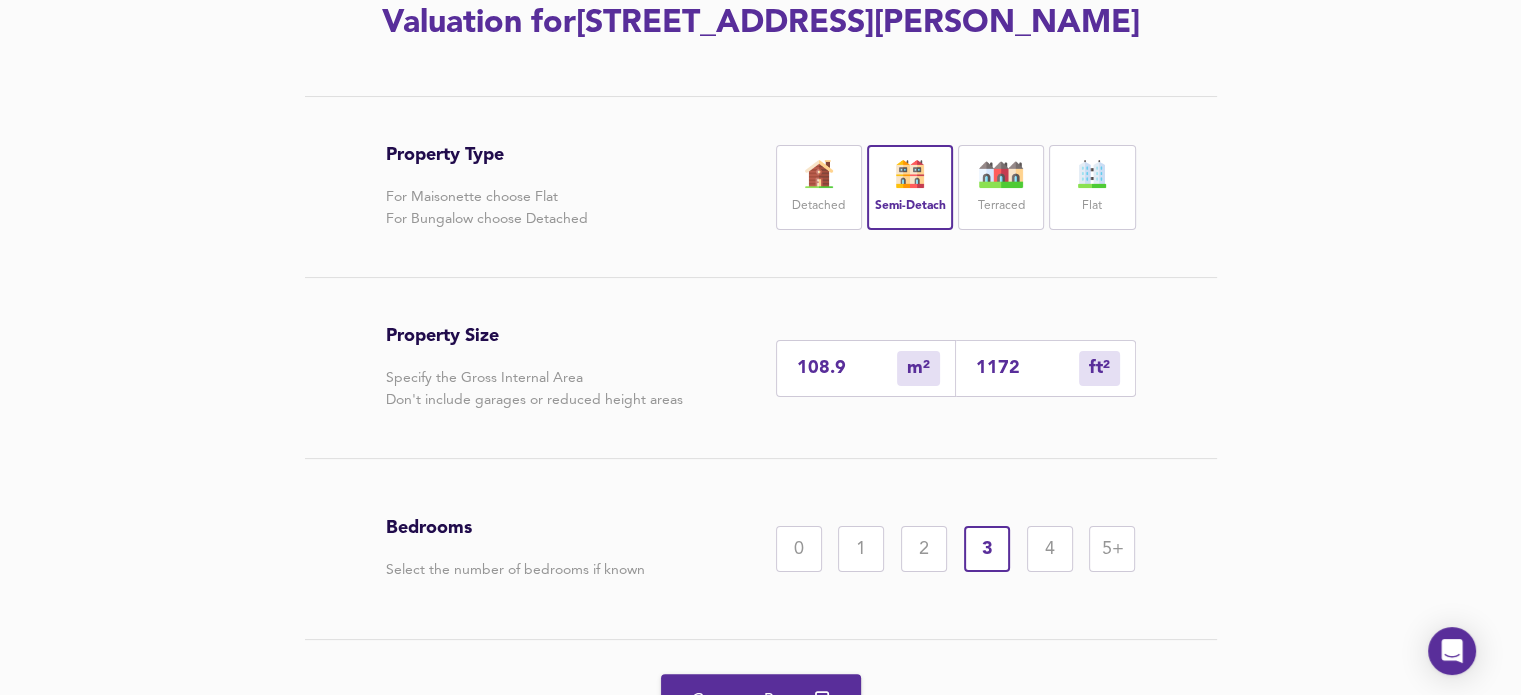 type on "108.9" 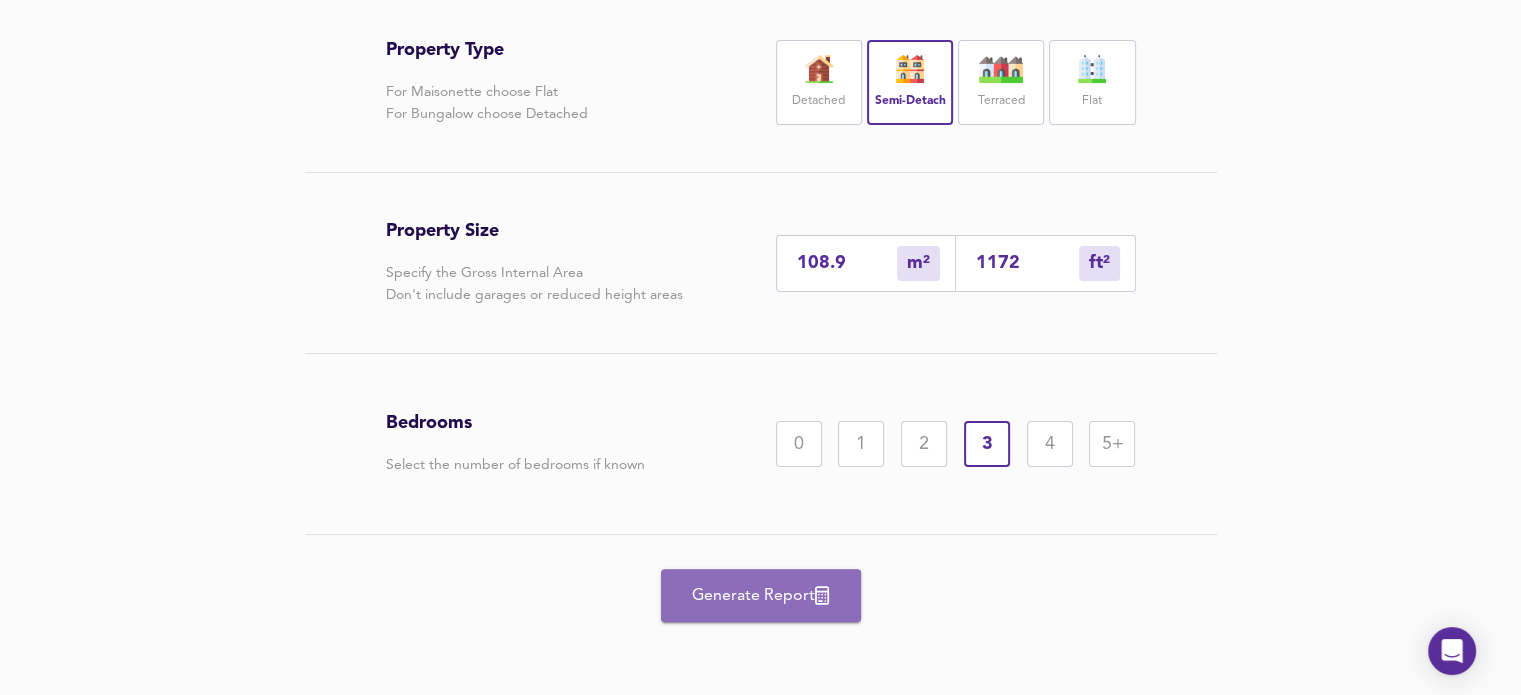 click on "Generate Report" at bounding box center [761, 596] 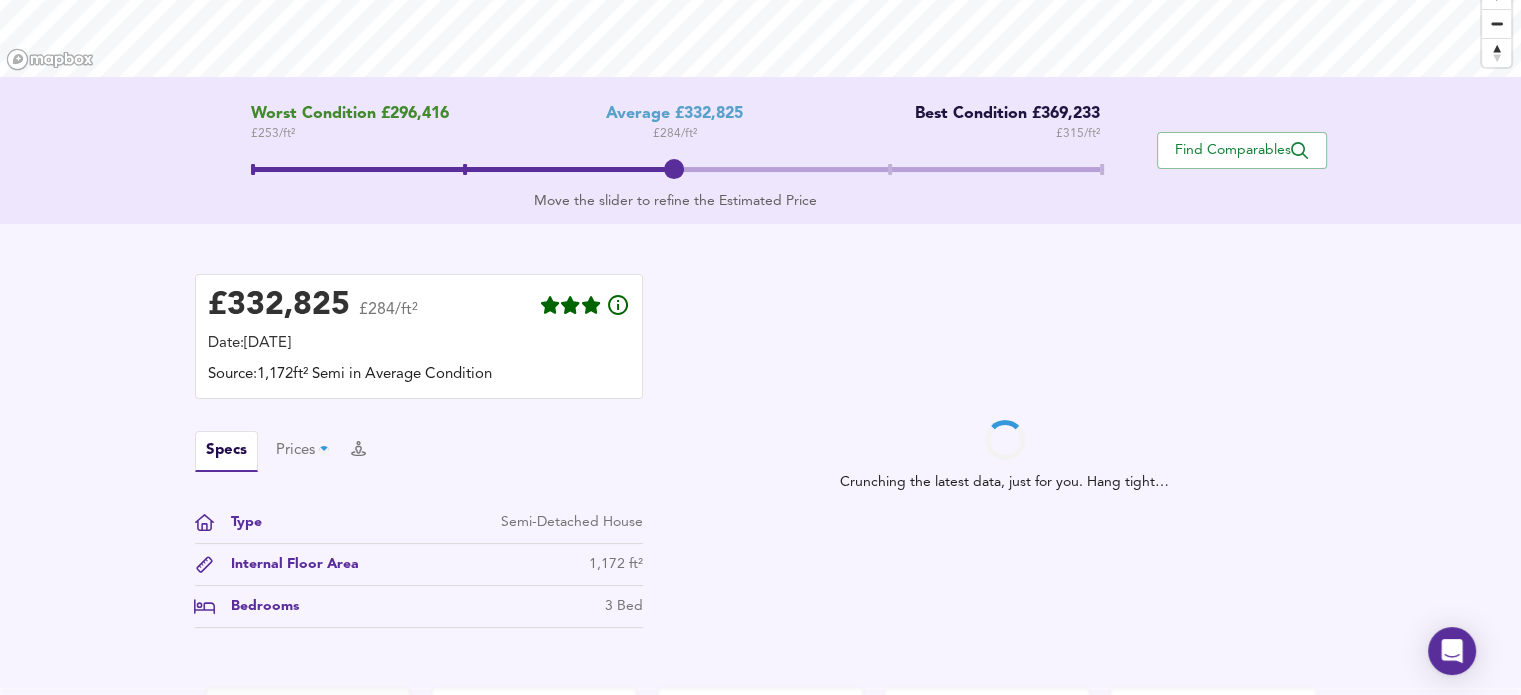 scroll, scrollTop: 400, scrollLeft: 0, axis: vertical 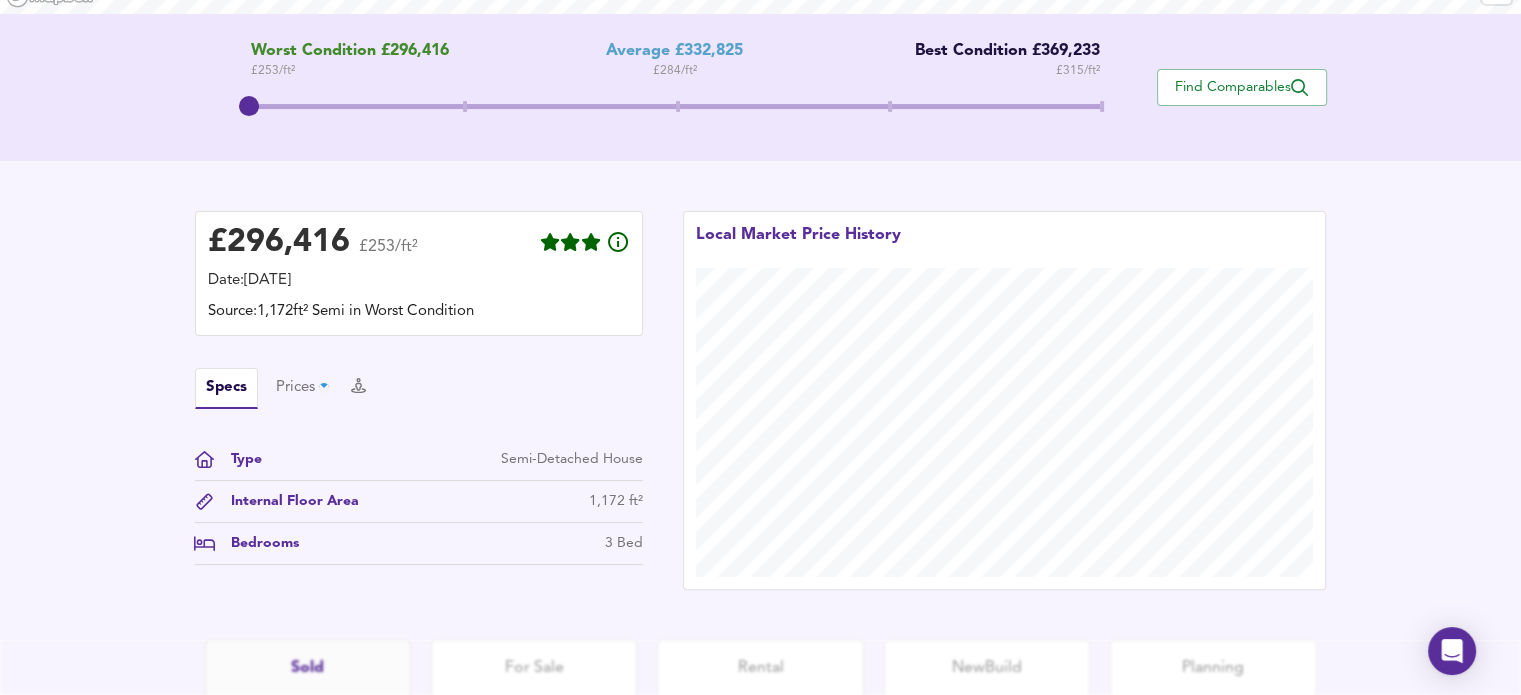 drag, startPoint x: 670, startPoint y: 104, endPoint x: 254, endPoint y: 107, distance: 416.0108 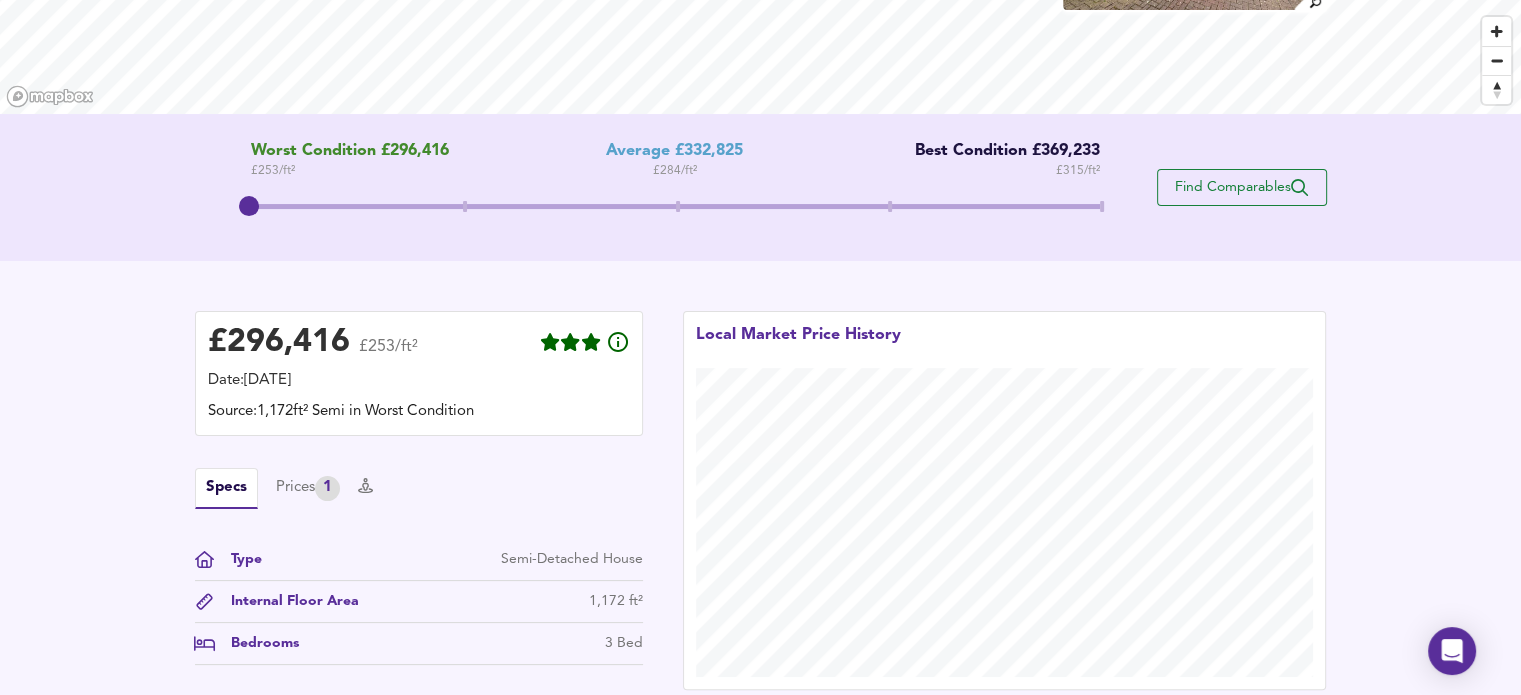 click on "Find Comparables" at bounding box center (1242, 187) 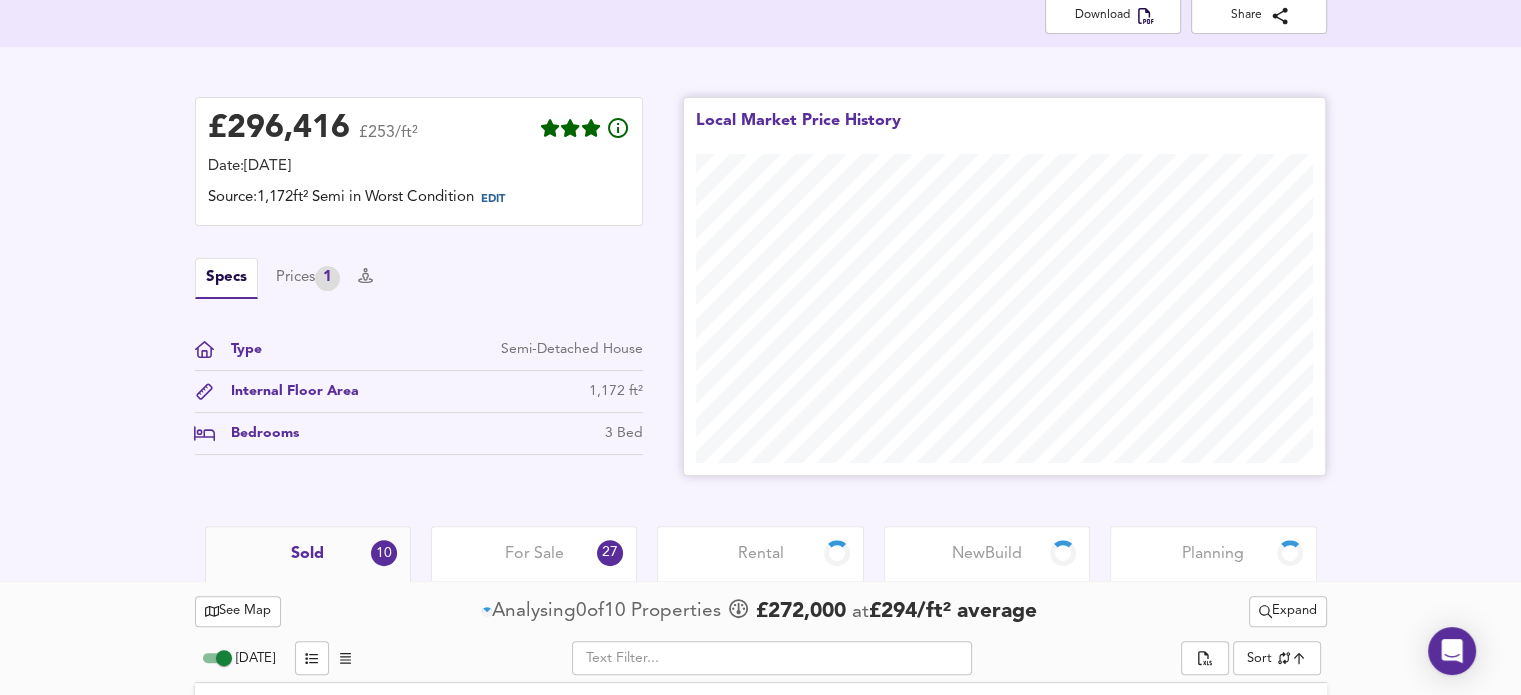 scroll, scrollTop: 444, scrollLeft: 0, axis: vertical 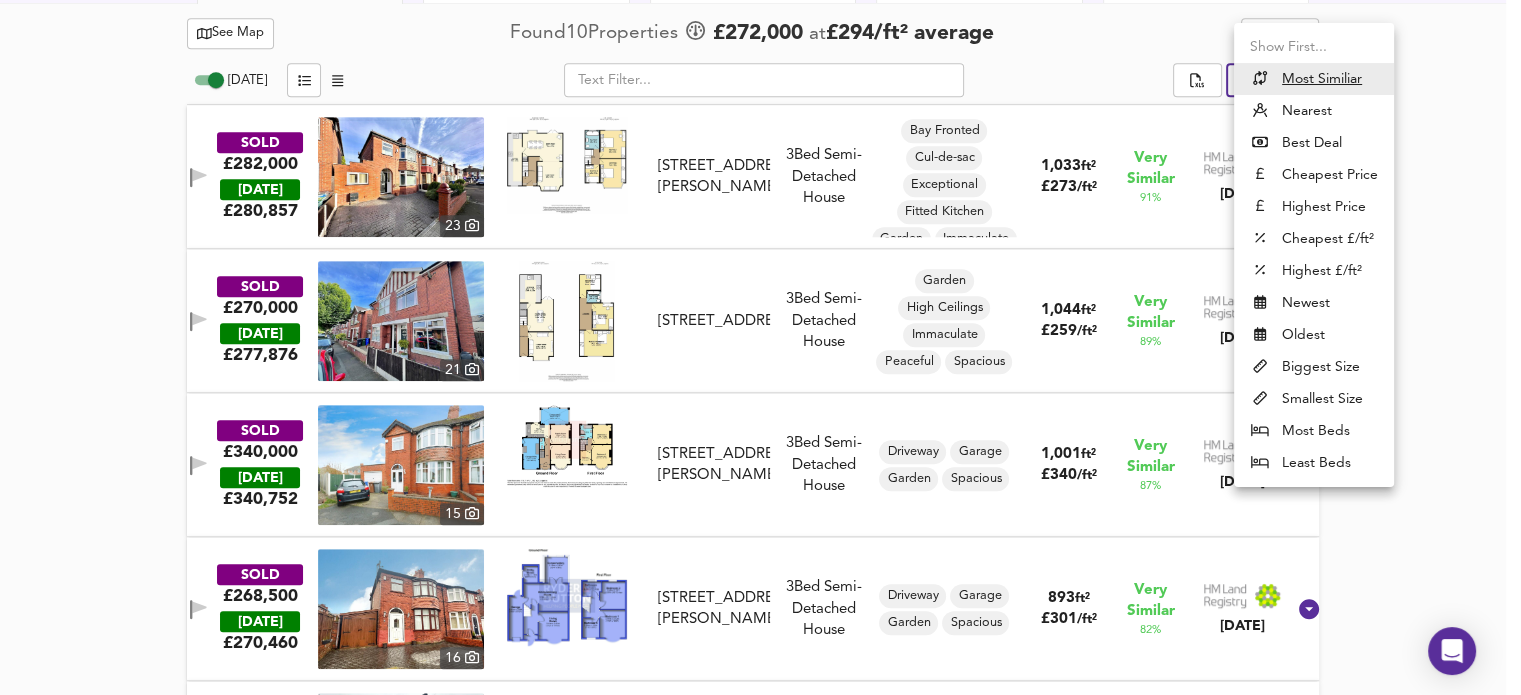 click on "Map Search Valuation    2 Log out [STREET_ADDRESS][PERSON_NAME] Download Share £ 296,416   £253/ft²   Date:  [DATE] Source:  1,172ft² Semi in Worst Condition EDIT Specs Prices   1 Type Semi-Detached House Internal Floor Area 1,172 ft² Bedrooms 3 Bed   Local Market Price History   Sold 10 For Sale 27 Rental 1 New  Build Planning 1   See Map Found  10  Propert ies     £ 272,000   at  £ 294 / ft²   average      Expand [DATE]           ​       Sort   similarityscore ​ SOLD £282,000   [DATE]  £ 280,857   [GEOGRAPHIC_DATA][STREET_ADDRESS][PERSON_NAME][STREET_ADDRESS][PERSON_NAME] 3  Bed   Semi-Detached House Bay Fronted Cul-de-sac Exceptional Fitted Kitchen Garden Immaculate Luxurious Modern Kitchen Peaceful Spacious 1,033 ft² £ 273 / ft² Very Similar 91 % [DATE] SOLD £270,000   [DATE]  £ 277,876   21     [STREET_ADDRESS][GEOGRAPHIC_DATA][STREET_ADDRESS] 3  Bed   Semi-Detached House Garden High Ceilings Immaculate Peaceful Spacious 1,044 ft² £ 259 /" at bounding box center (760, -661) 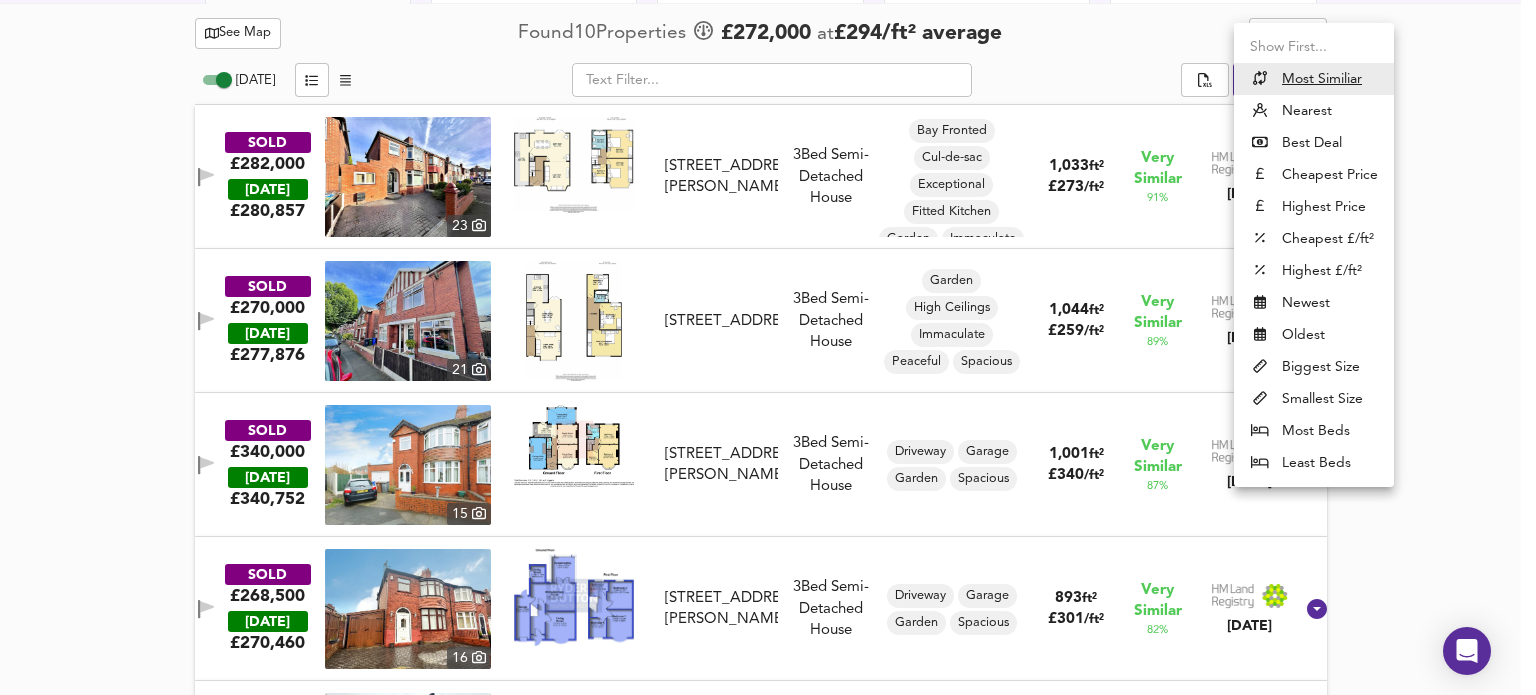 click on "Newest" at bounding box center [1314, 303] 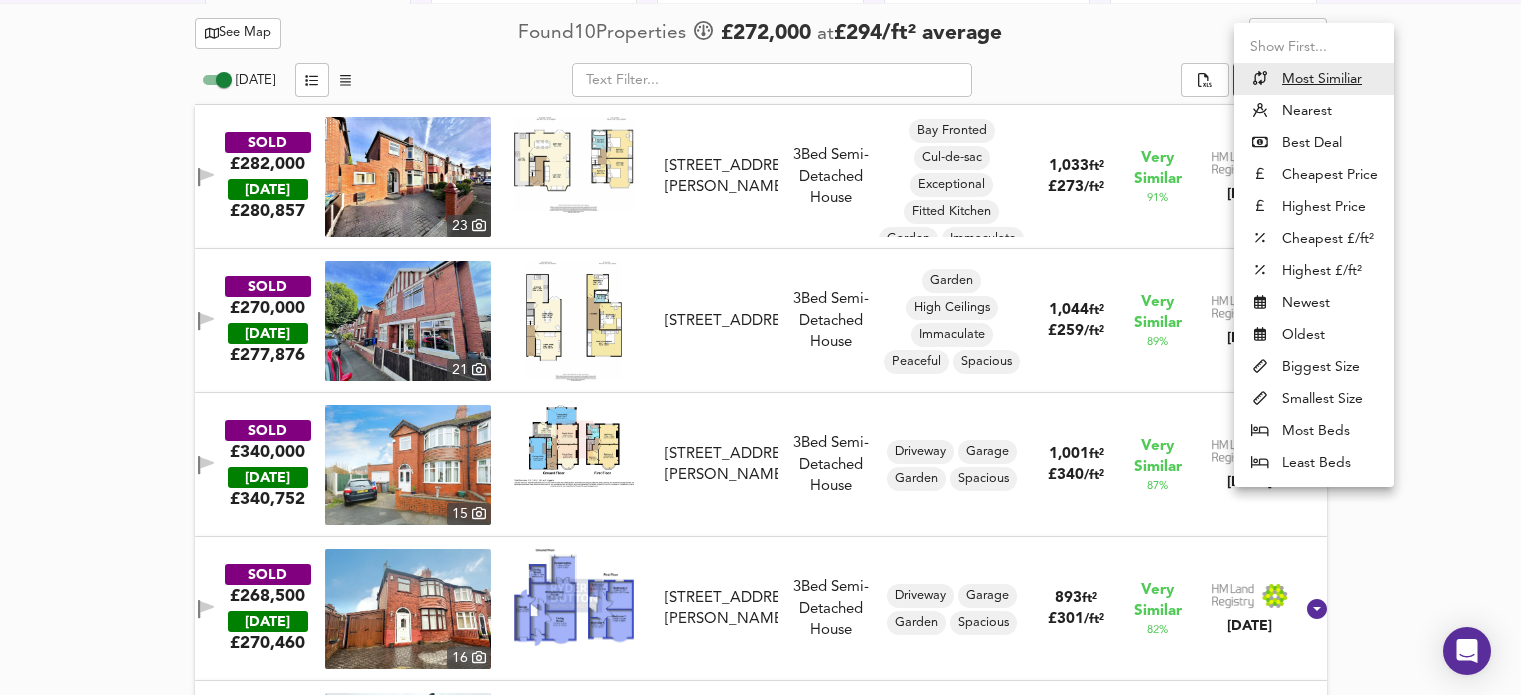 type on "newest" 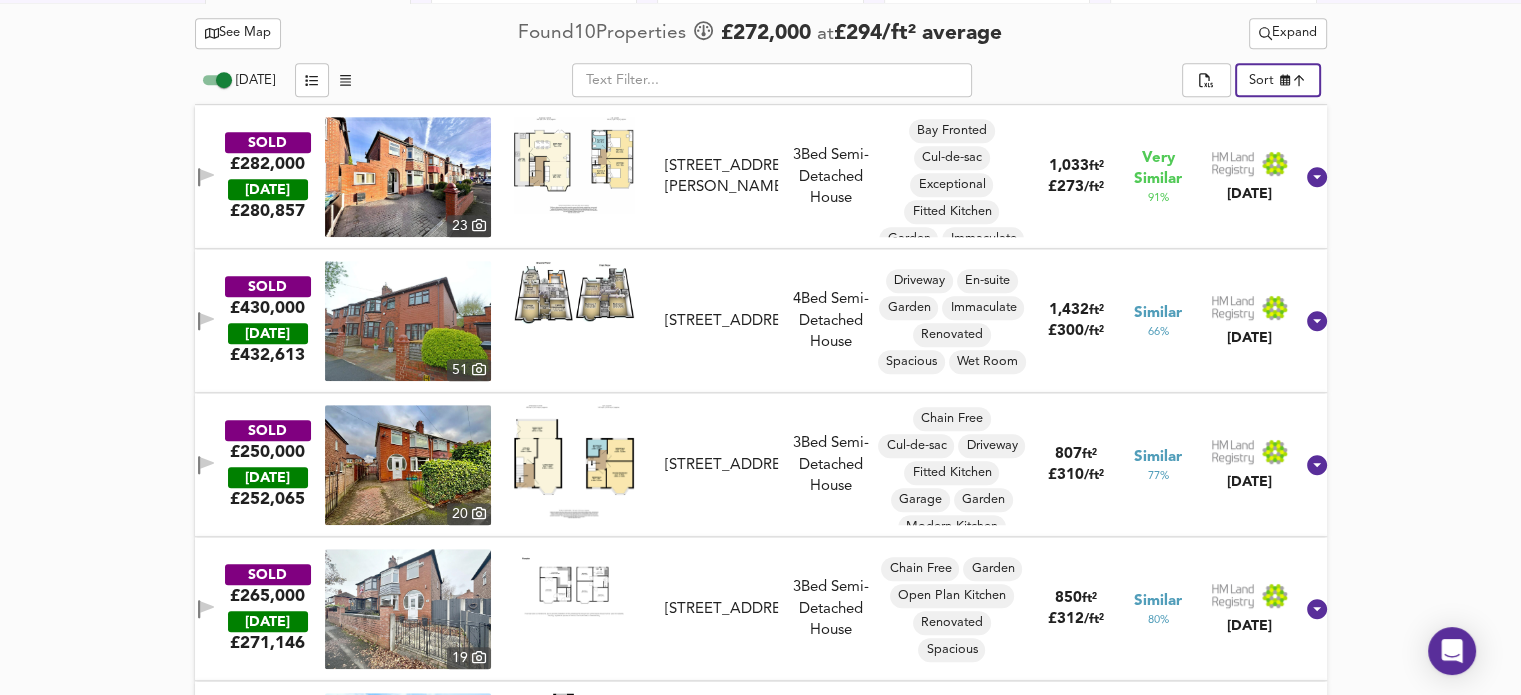 click at bounding box center (574, 165) 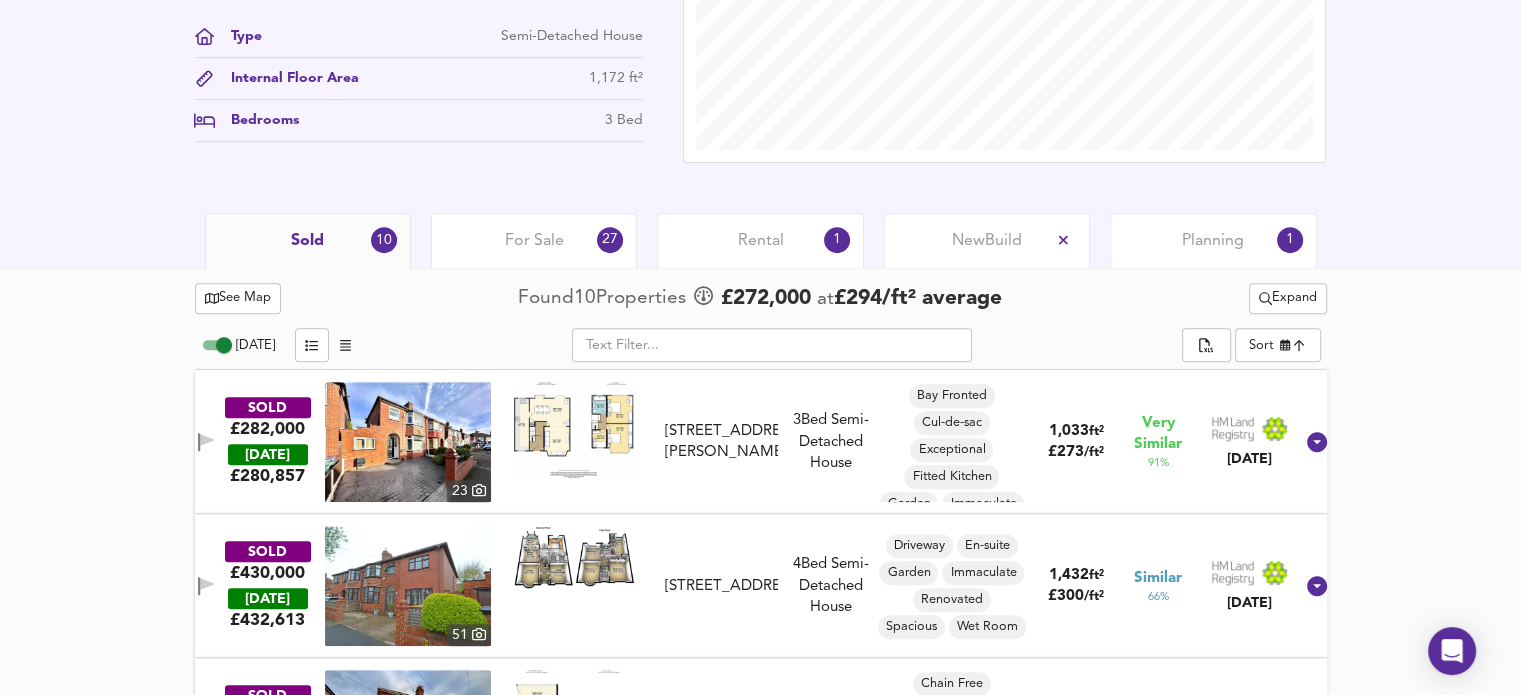 scroll, scrollTop: 708, scrollLeft: 0, axis: vertical 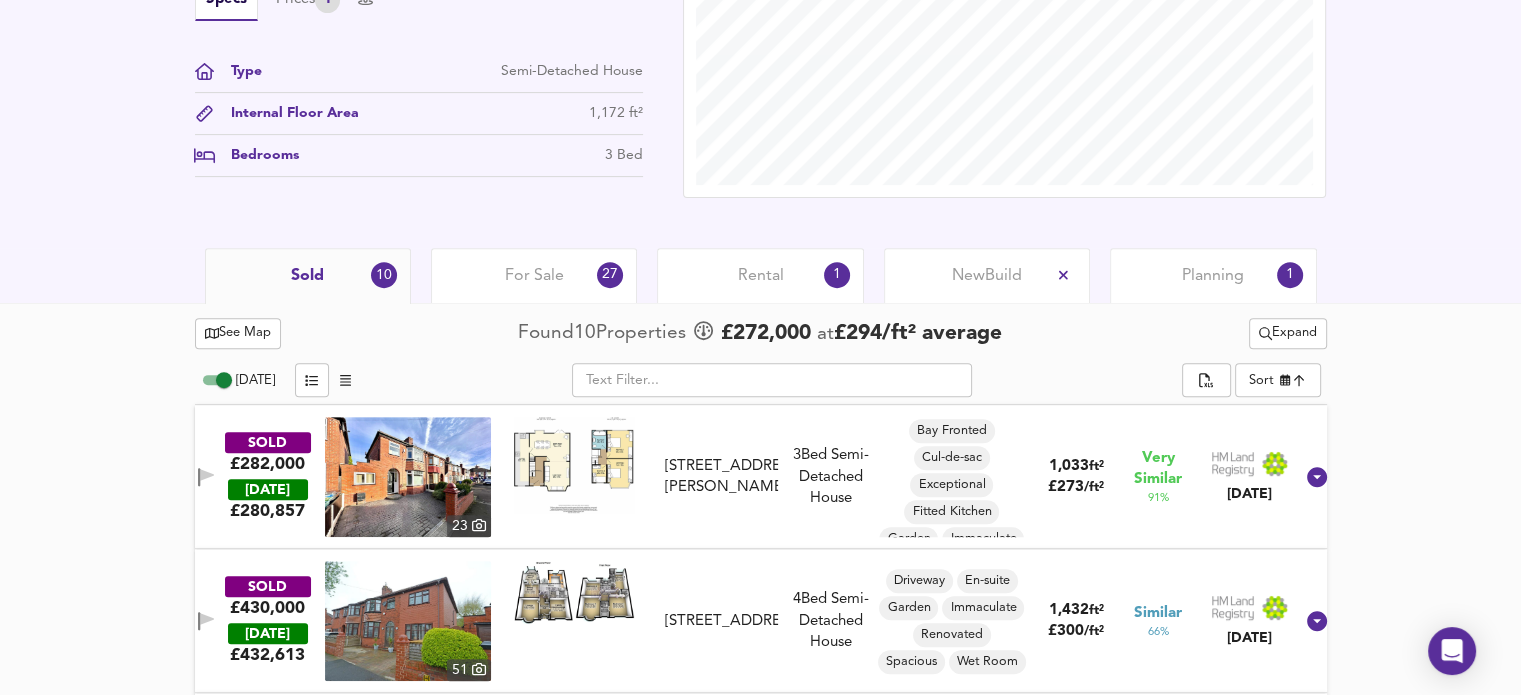 click on "For Sale" at bounding box center [534, 276] 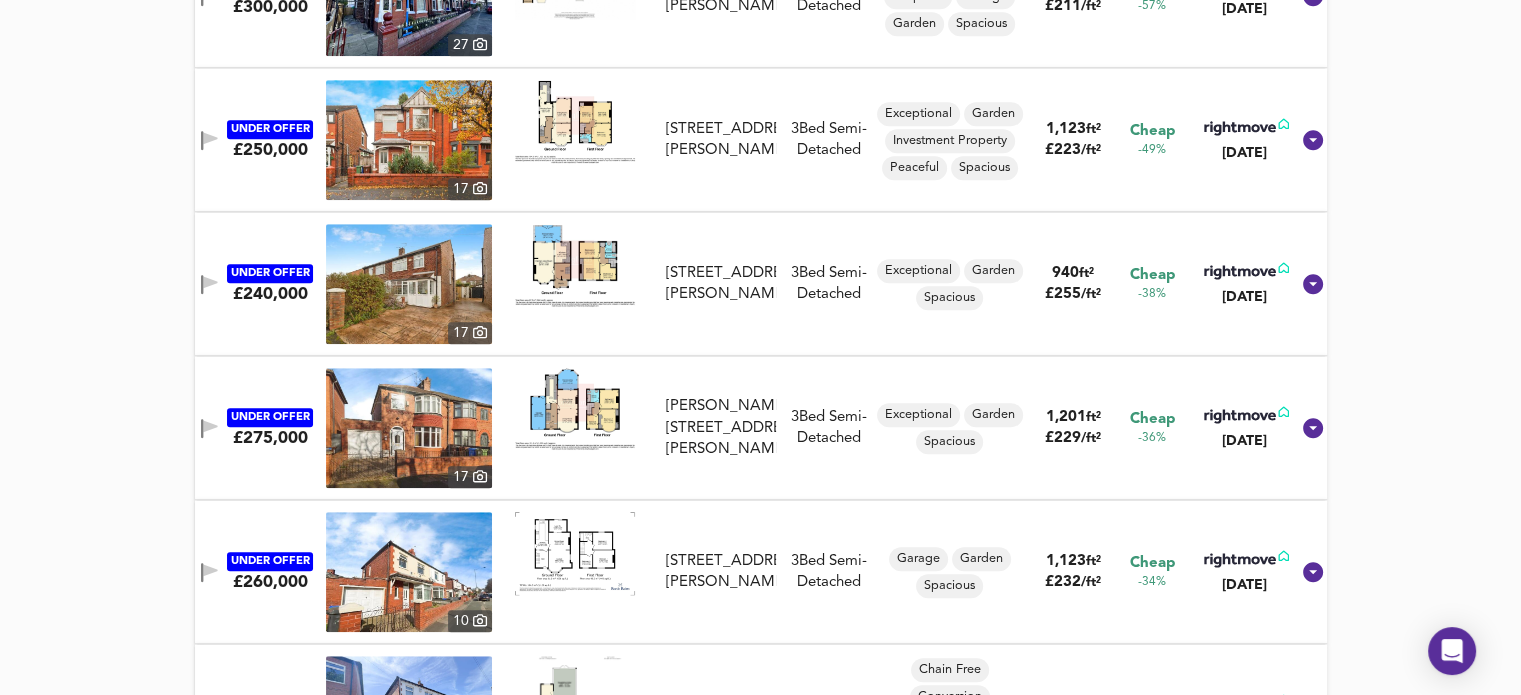 scroll, scrollTop: 1508, scrollLeft: 0, axis: vertical 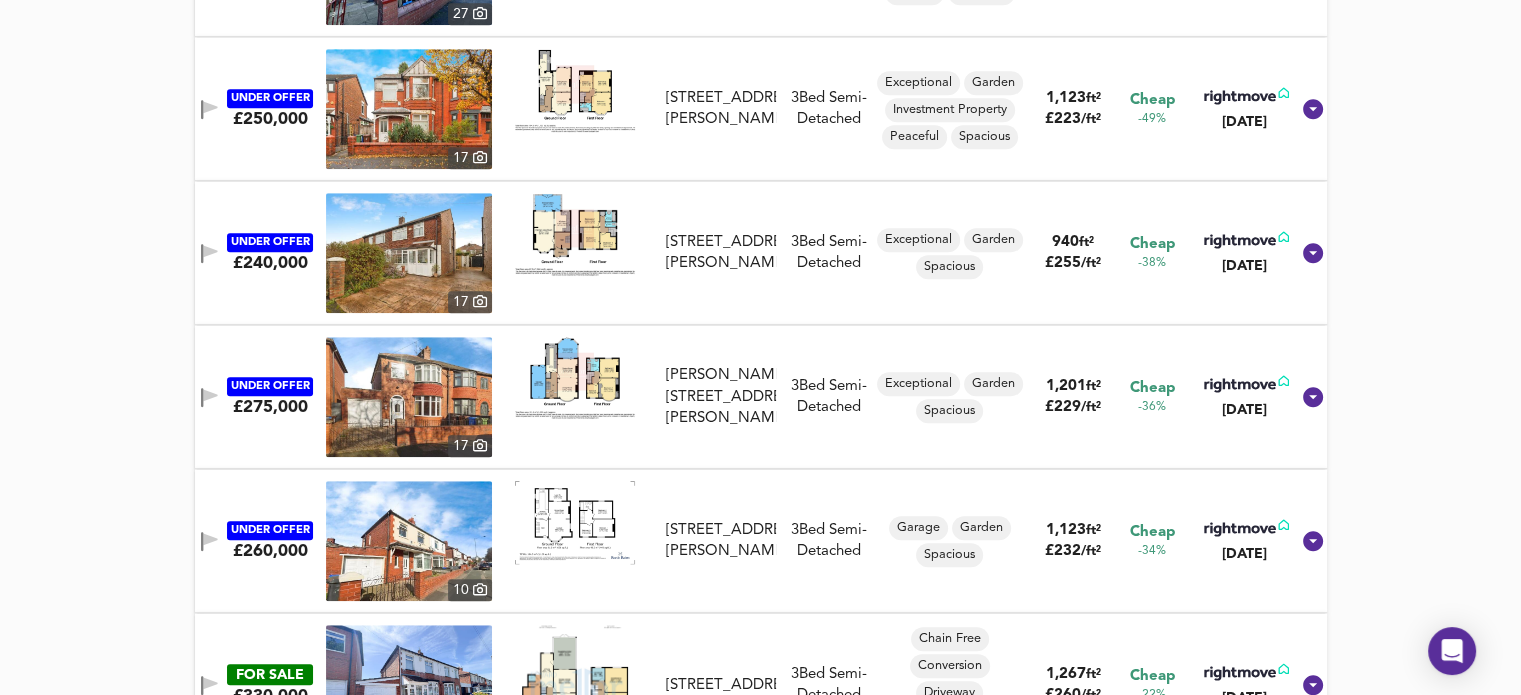 click 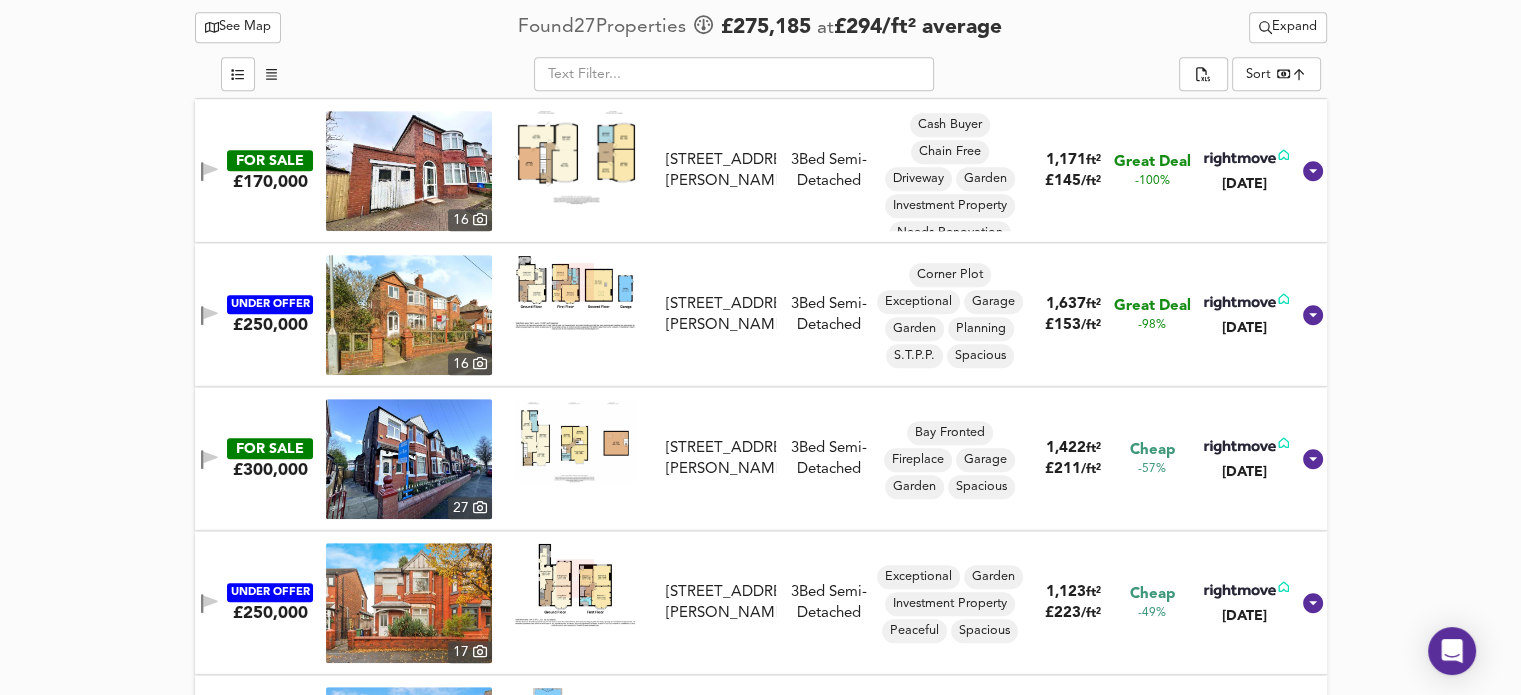scroll, scrollTop: 1008, scrollLeft: 0, axis: vertical 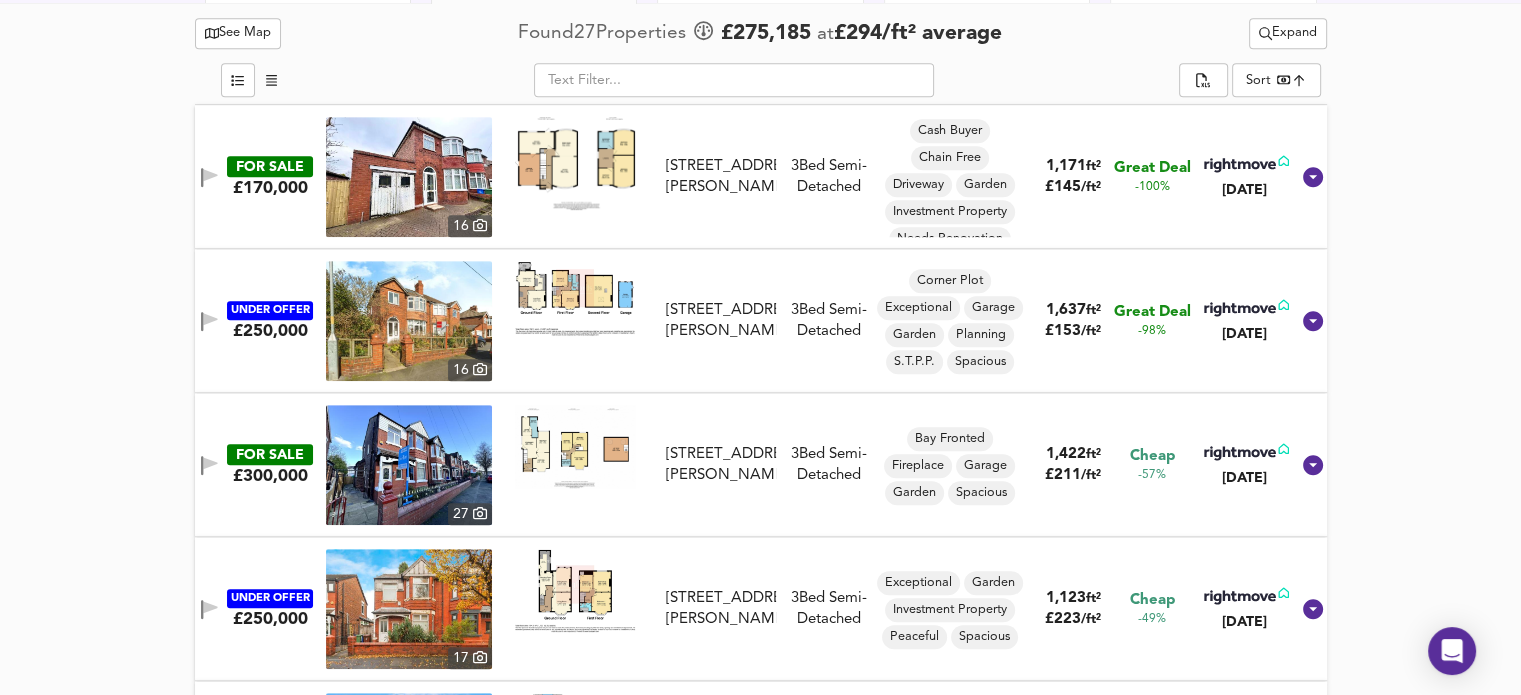click 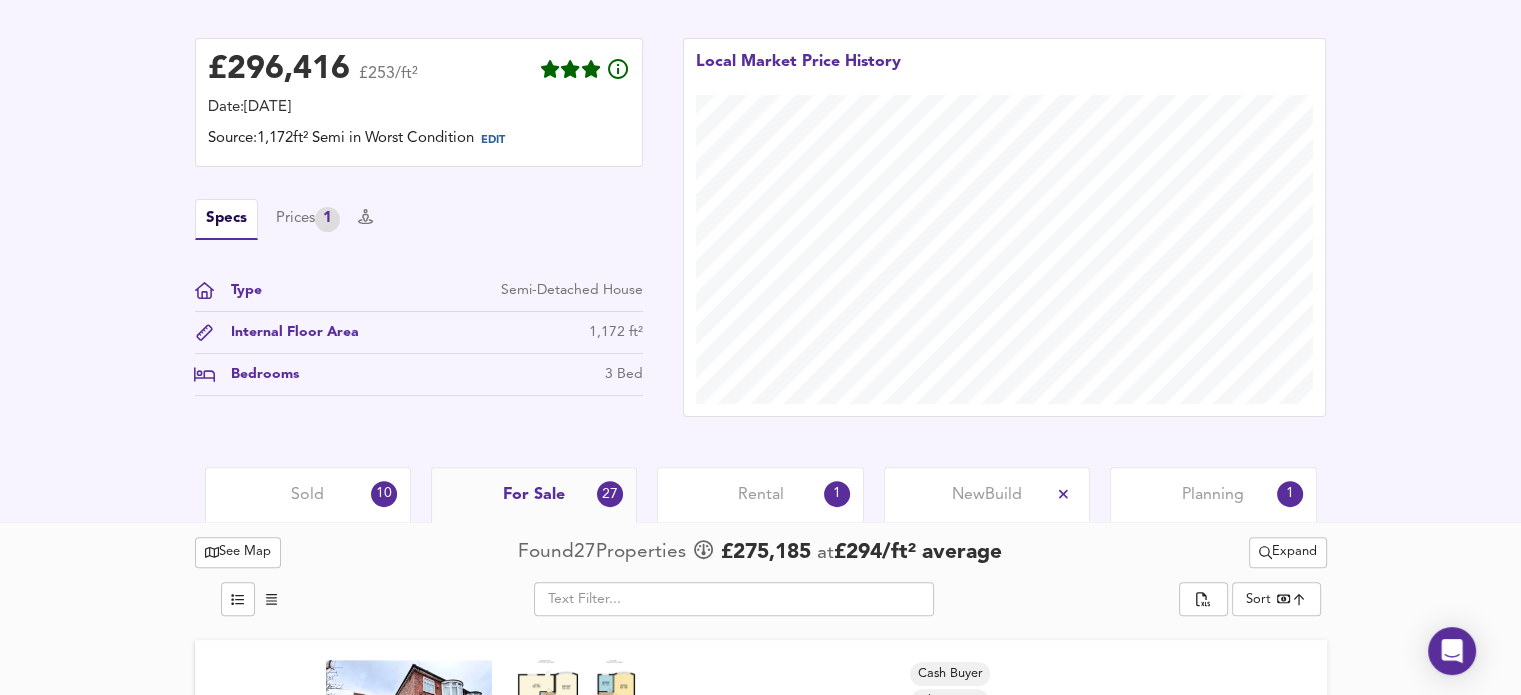 scroll, scrollTop: 508, scrollLeft: 0, axis: vertical 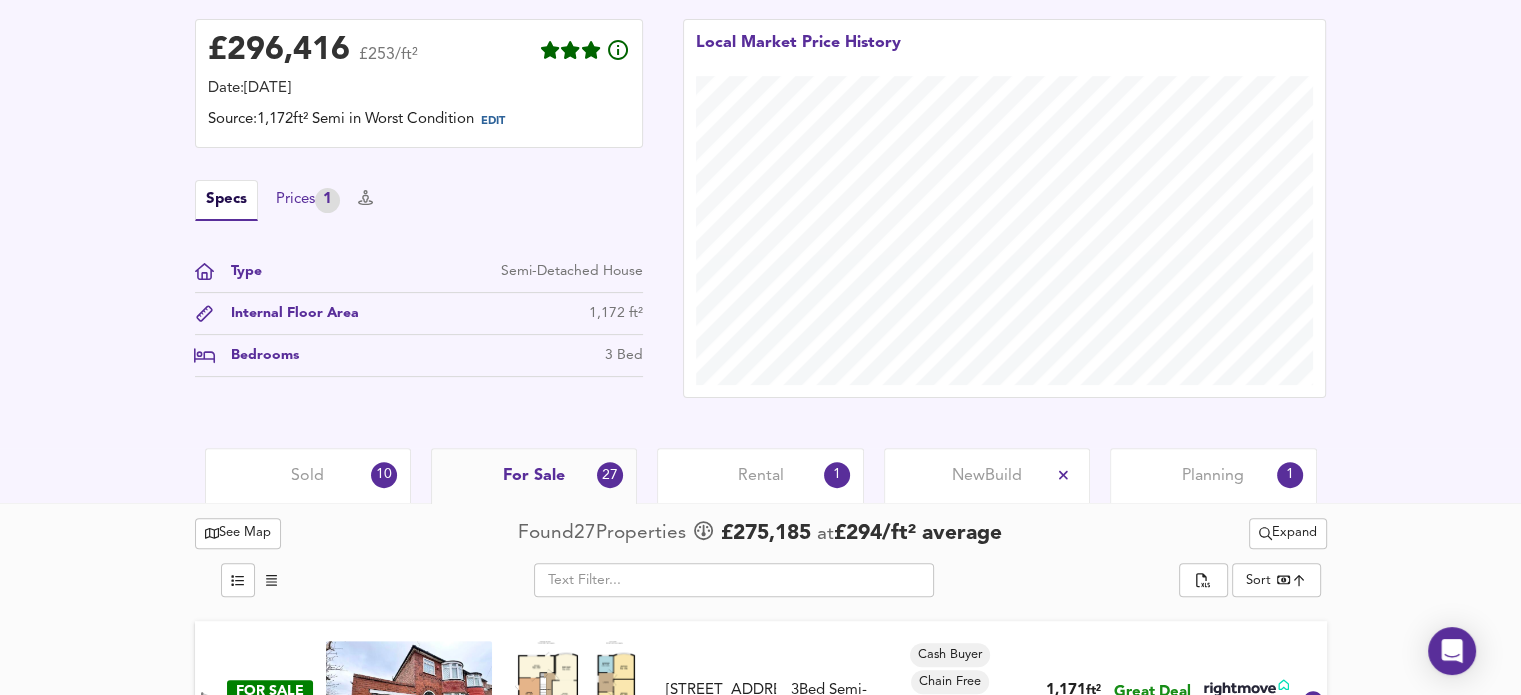 click on "Prices   1" at bounding box center (308, 200) 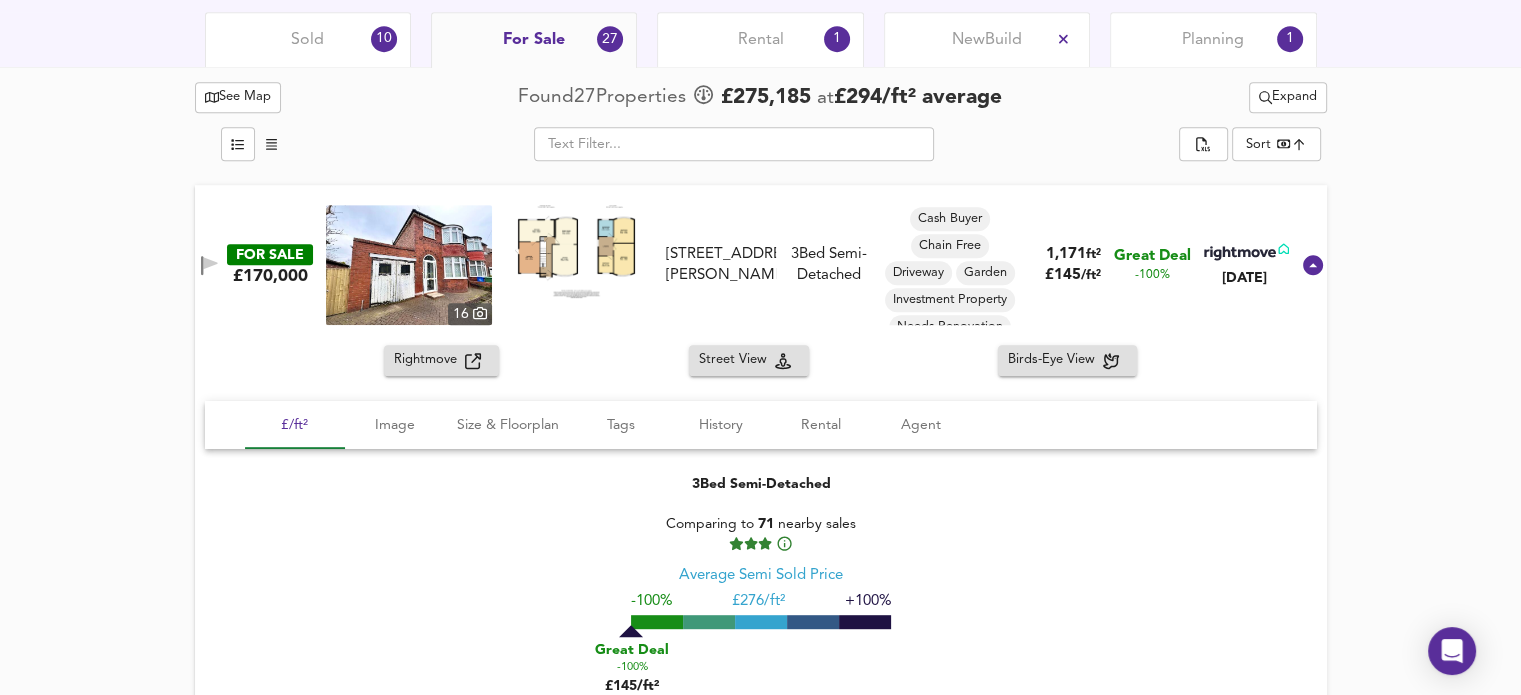 scroll, scrollTop: 1008, scrollLeft: 0, axis: vertical 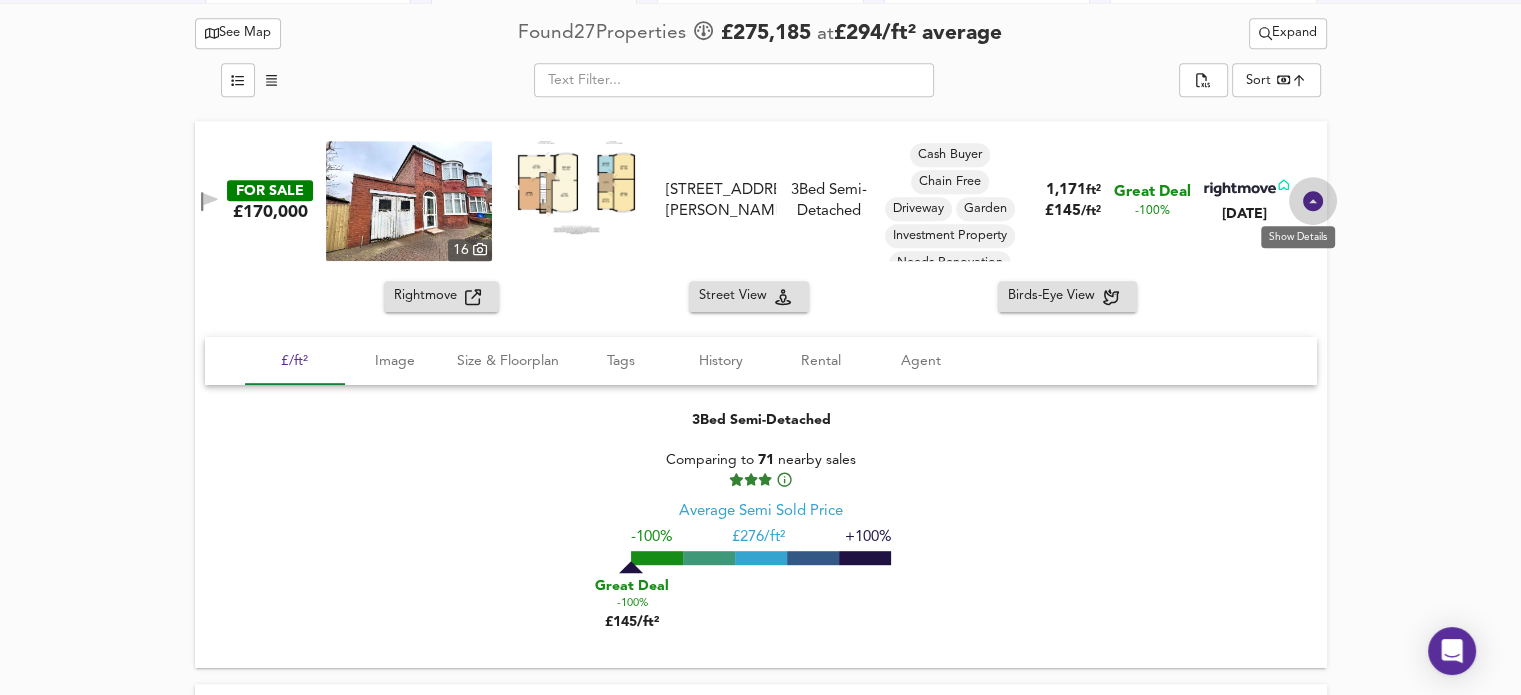click 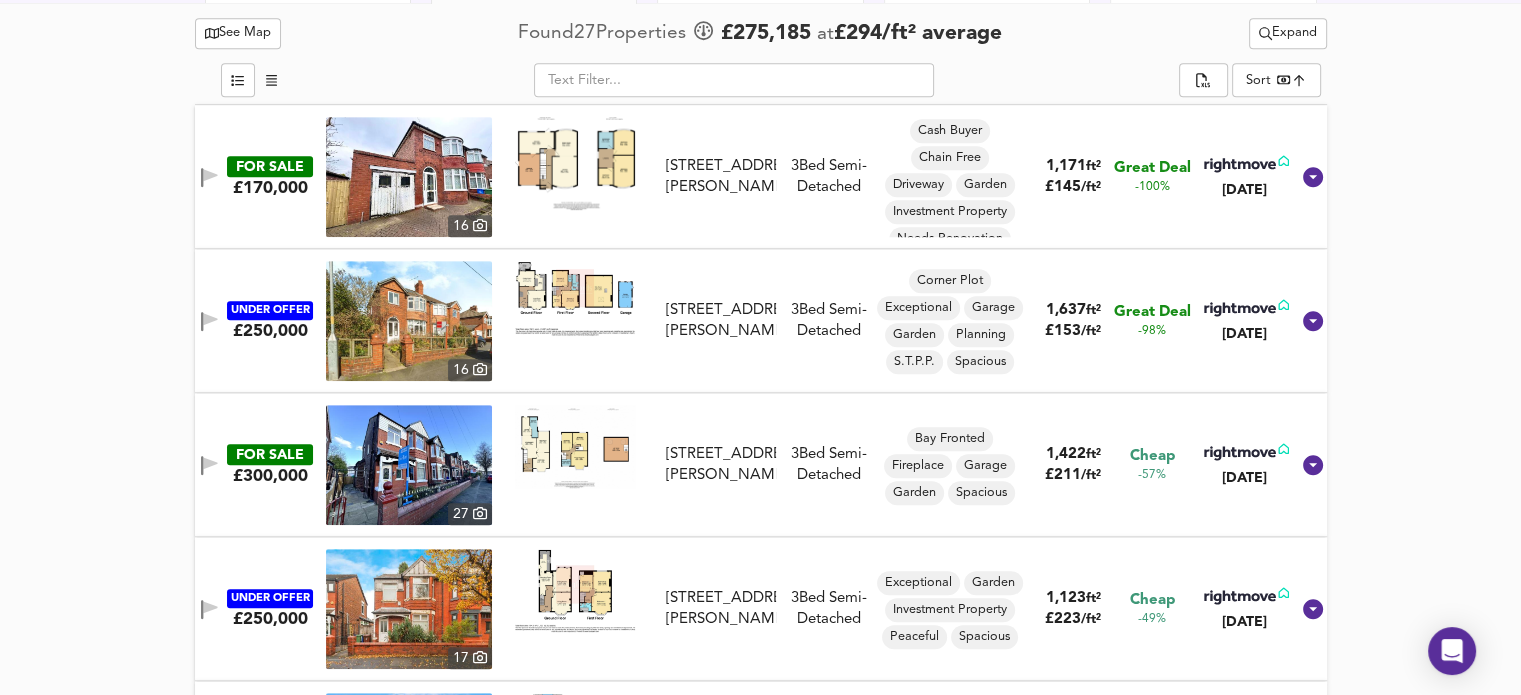 scroll, scrollTop: 908, scrollLeft: 0, axis: vertical 